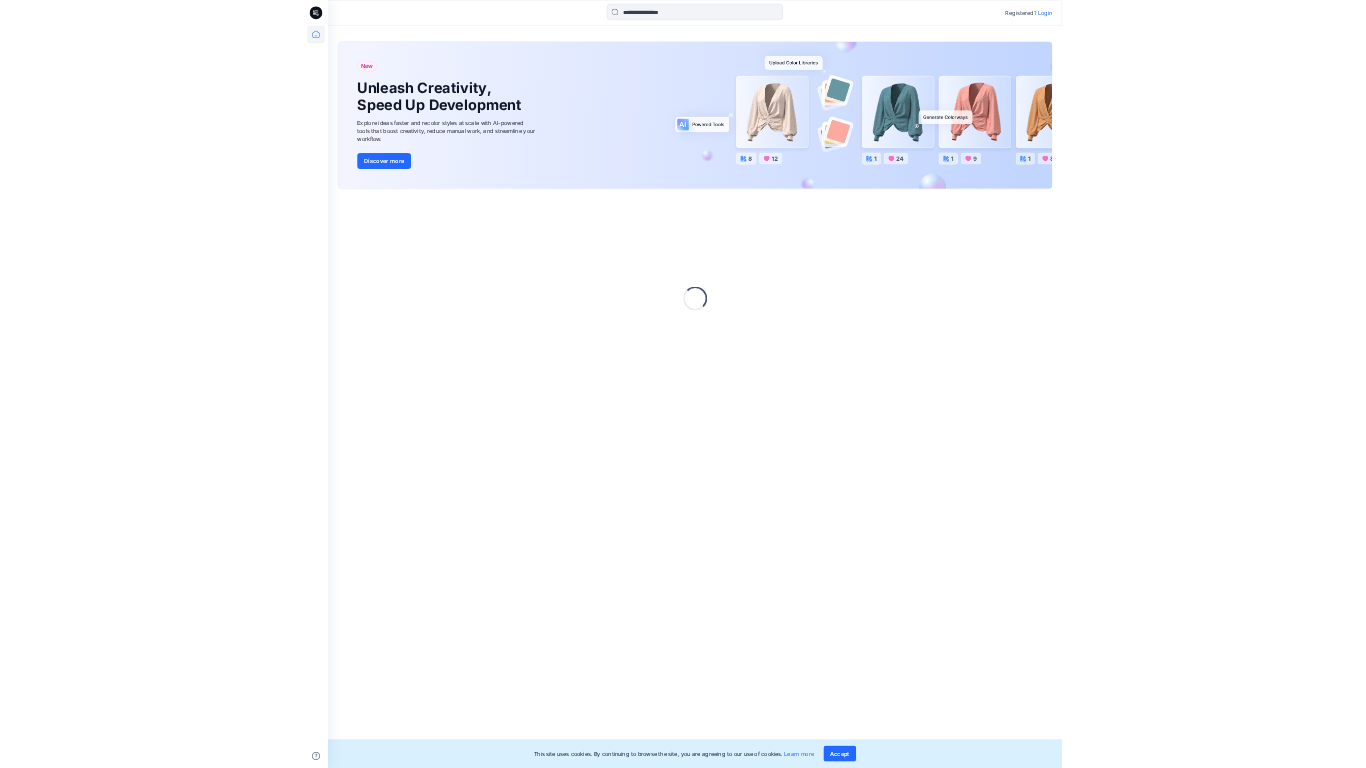 scroll, scrollTop: 0, scrollLeft: 0, axis: both 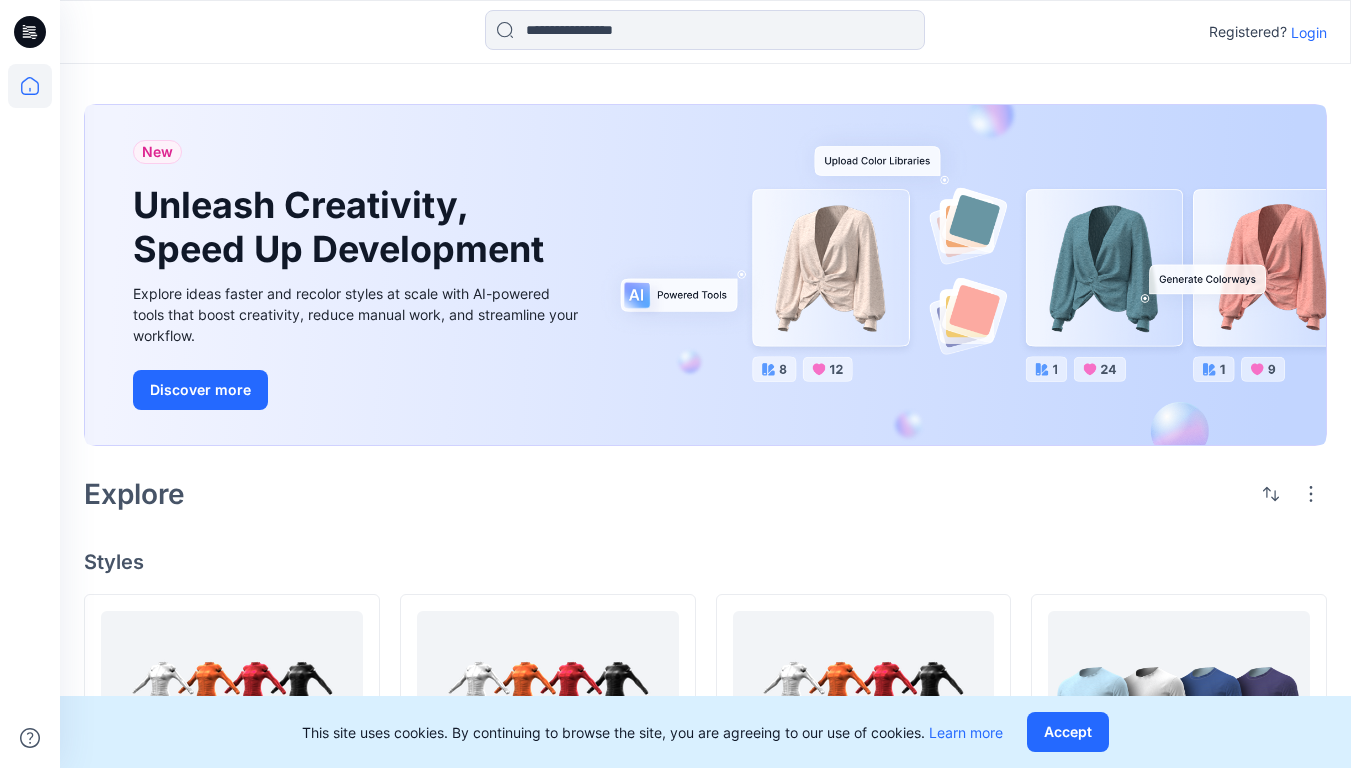click on "Login" at bounding box center [1309, 32] 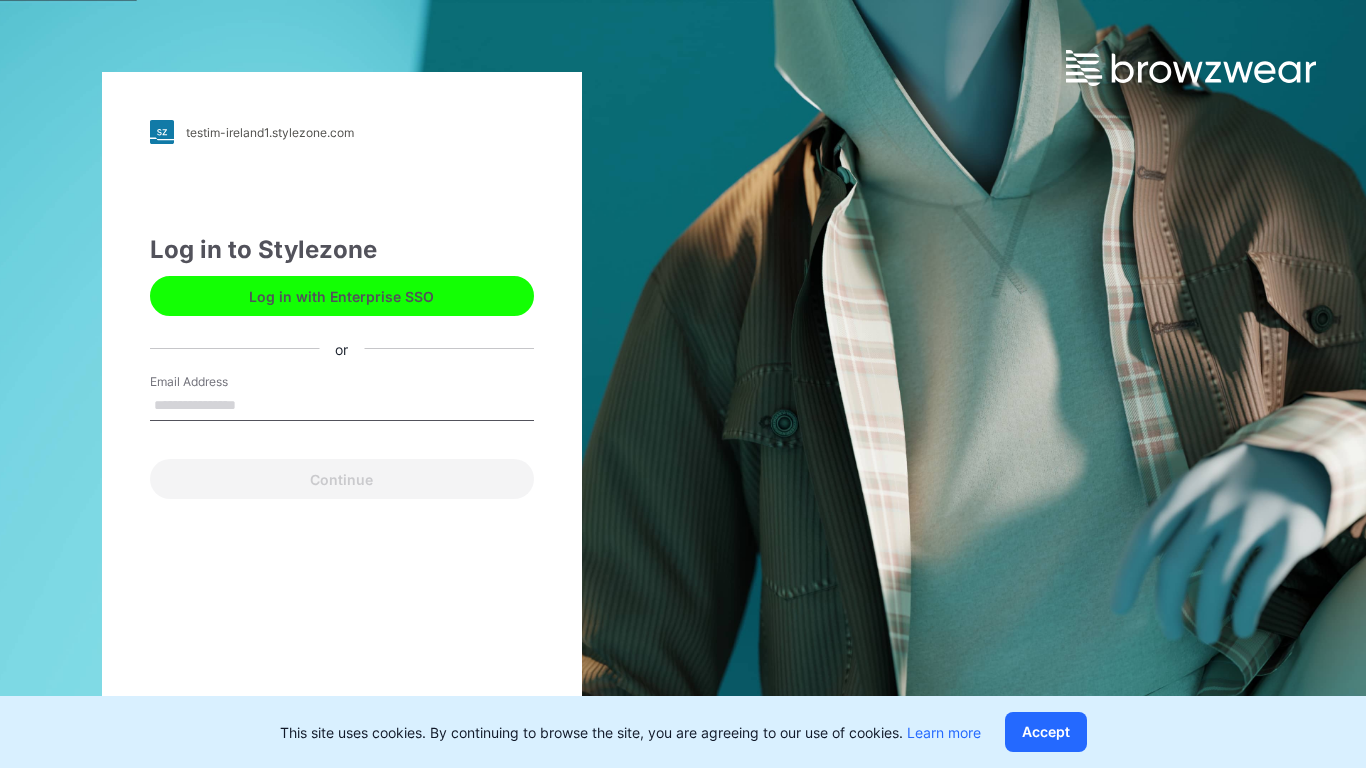 click on "Email Address" at bounding box center (342, 406) 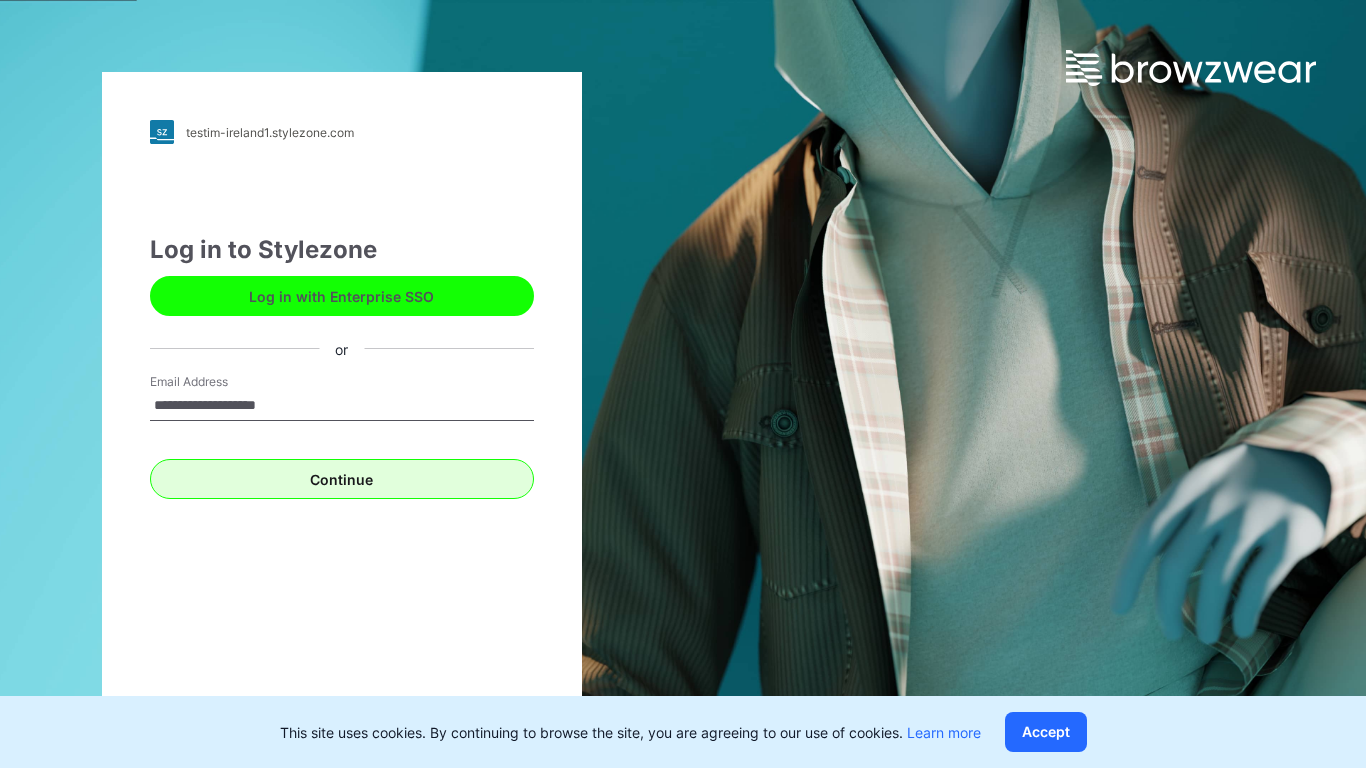 type on "**********" 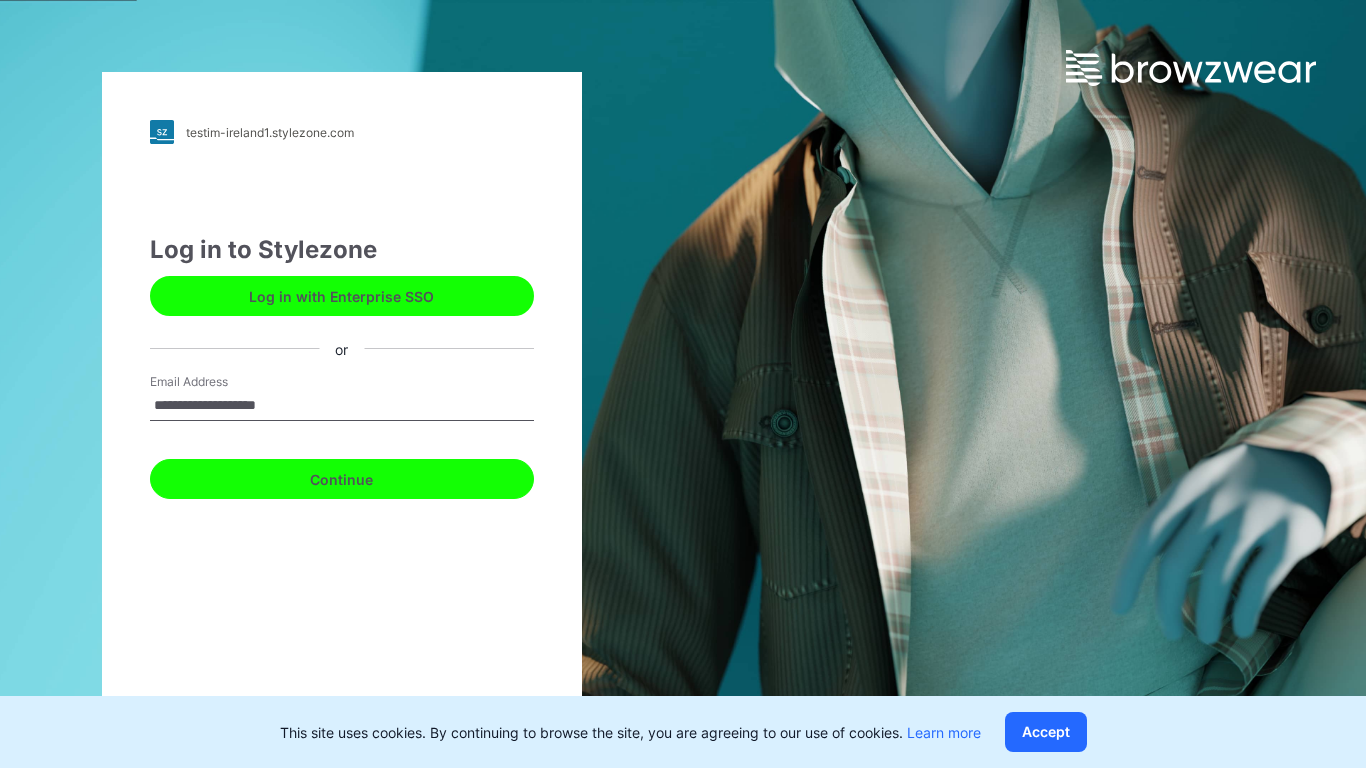 click on "Continue" at bounding box center (342, 479) 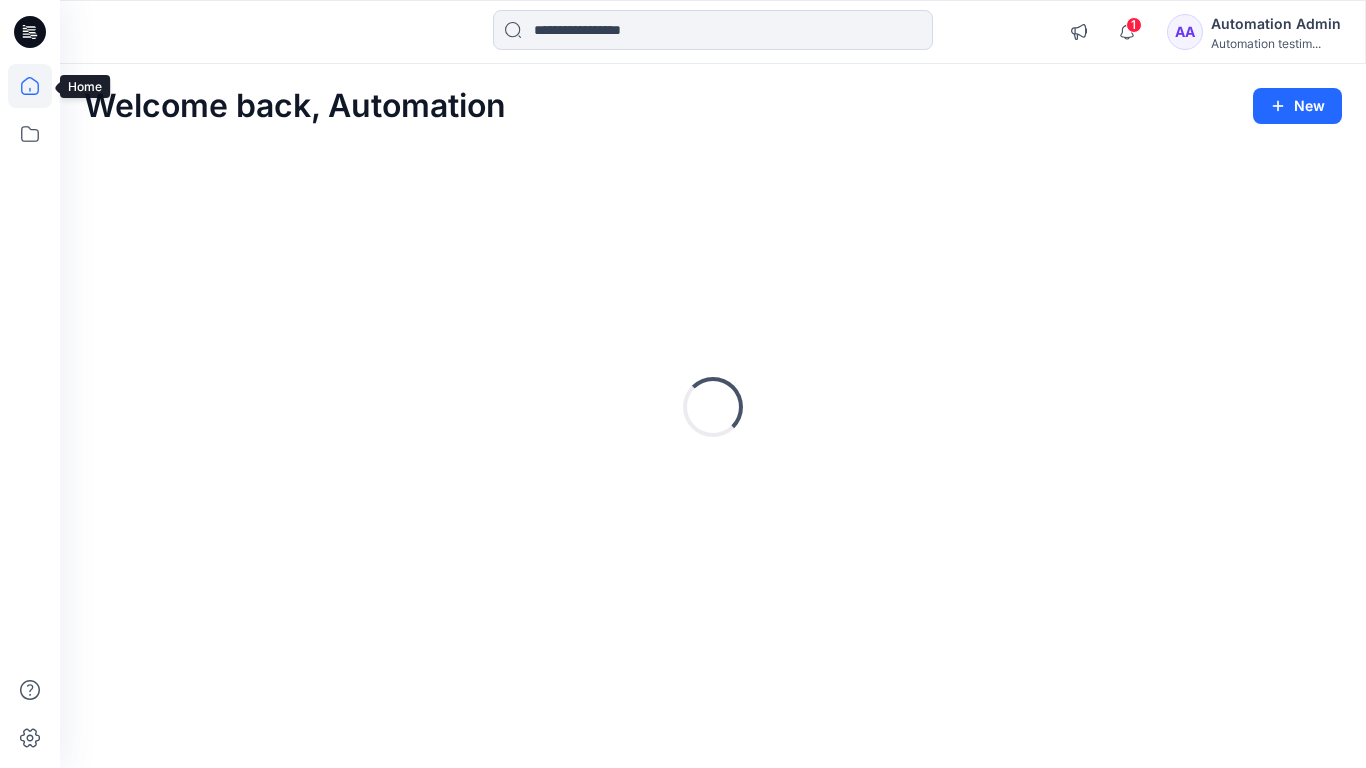scroll, scrollTop: 0, scrollLeft: 0, axis: both 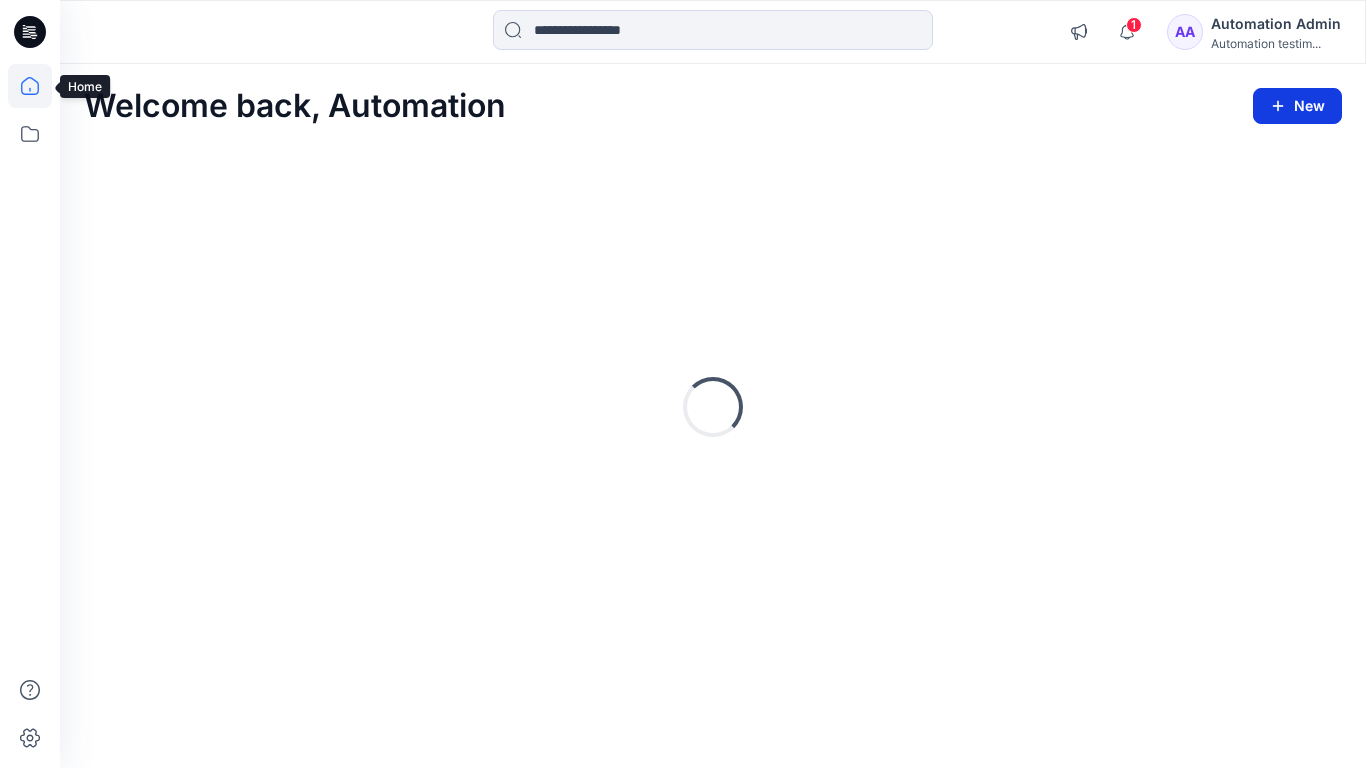 click on "New" at bounding box center (1297, 106) 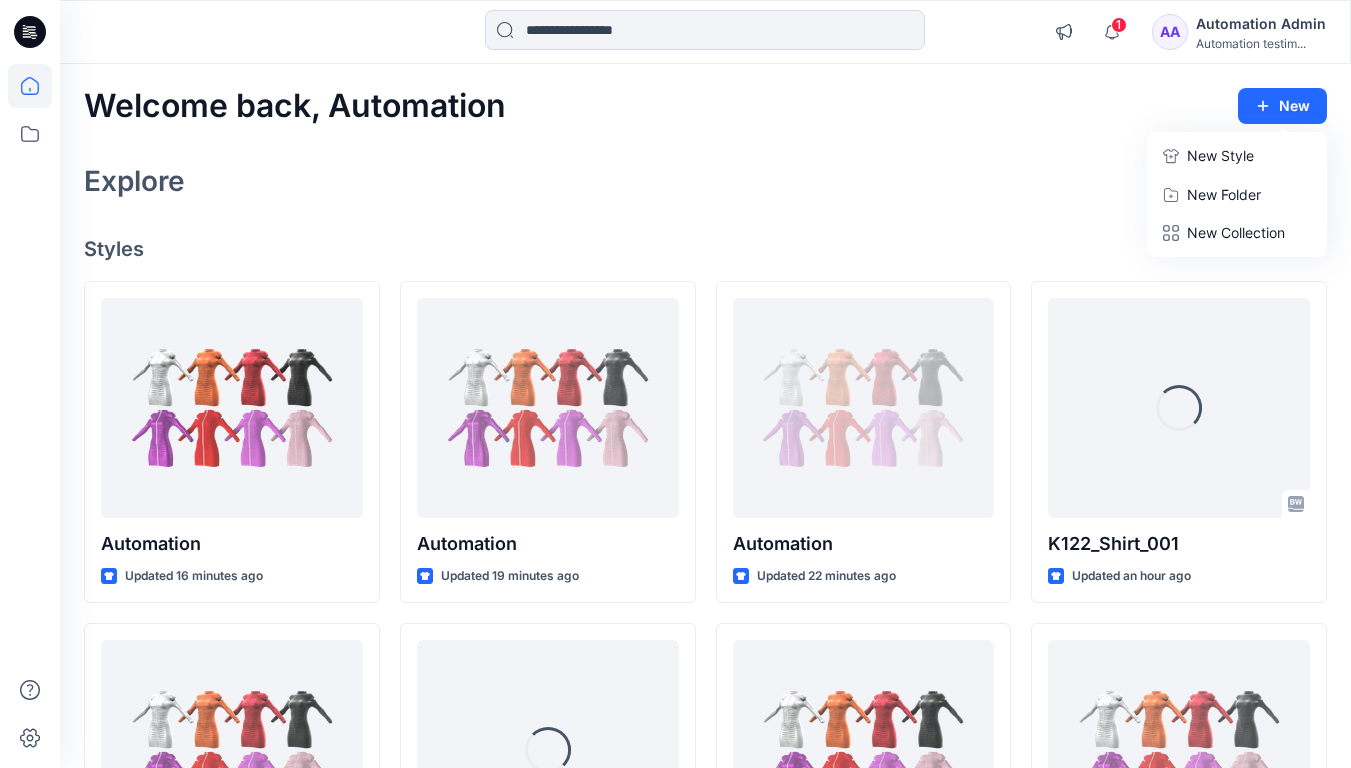 click on "New Style" at bounding box center (1220, 156) 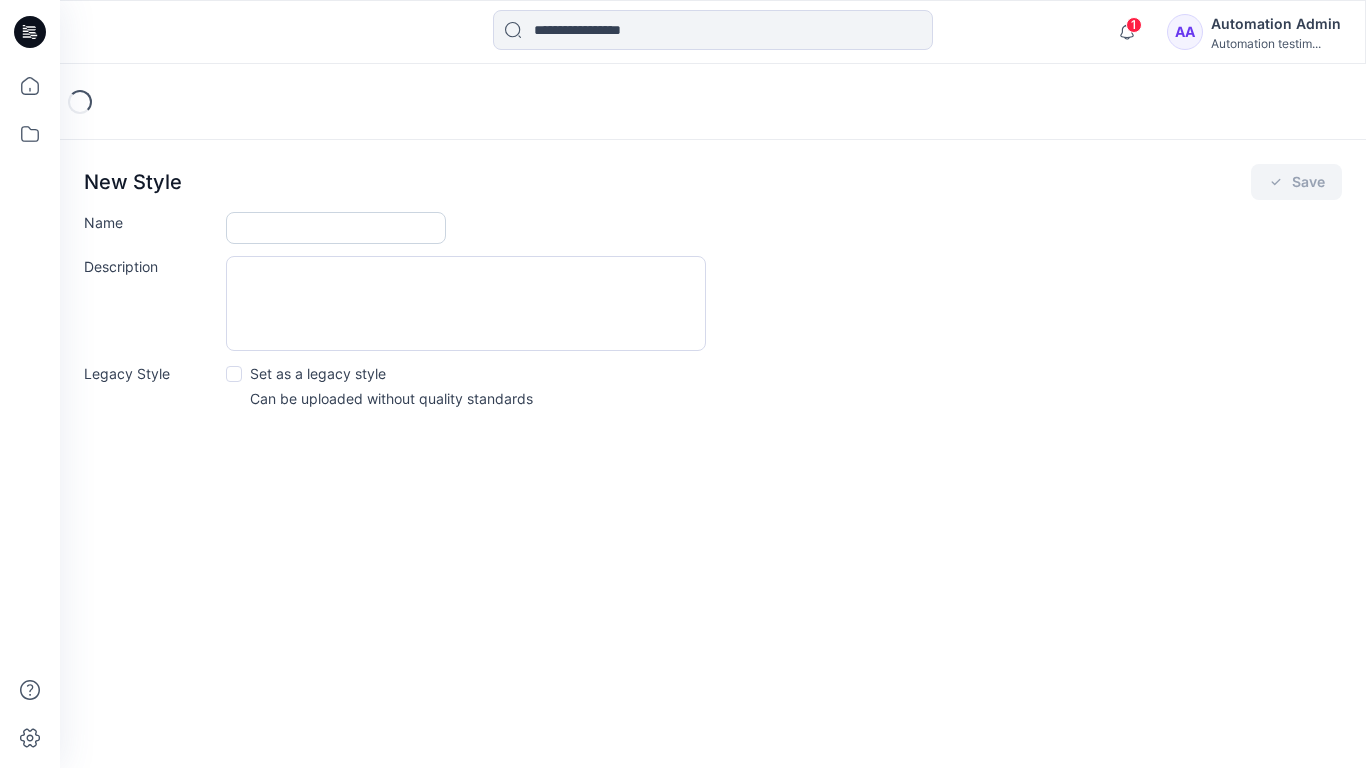 click on "Name" at bounding box center (336, 228) 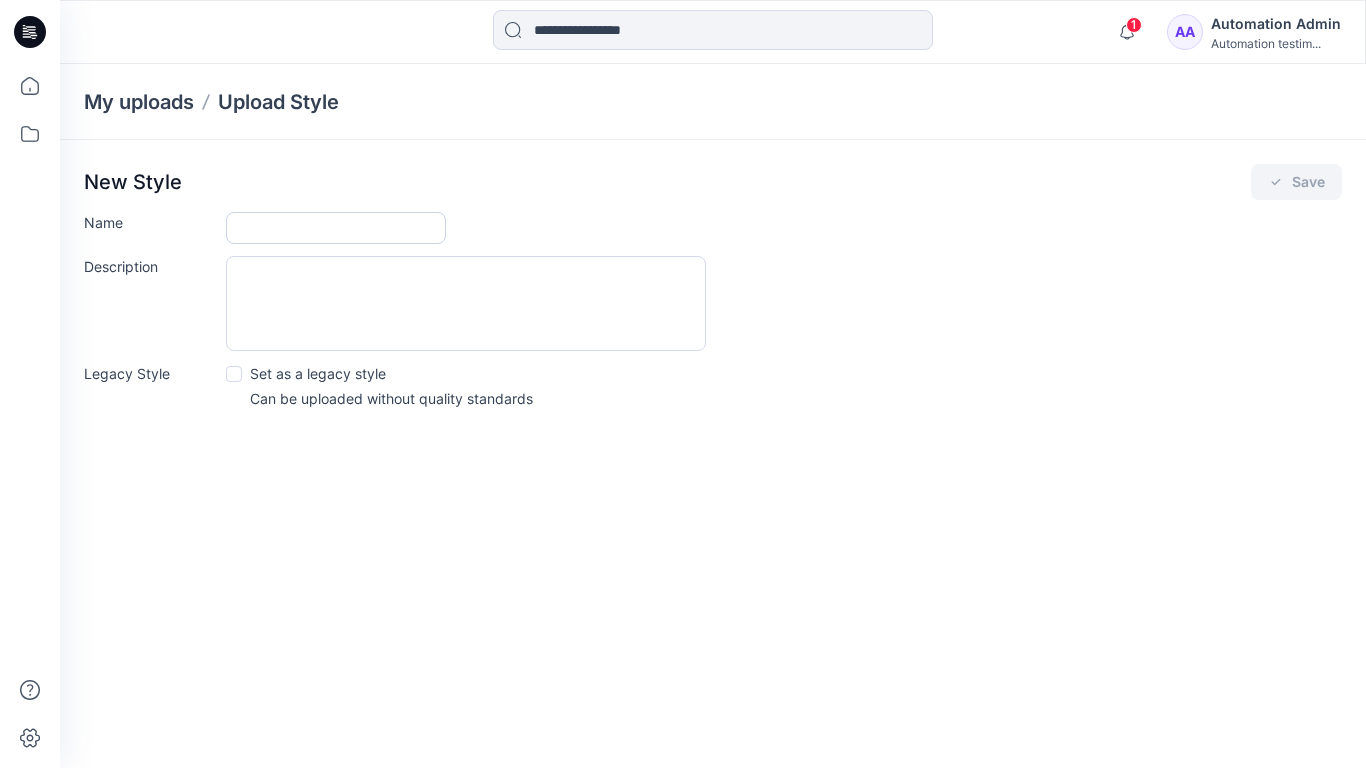 click on "Name" at bounding box center (336, 228) 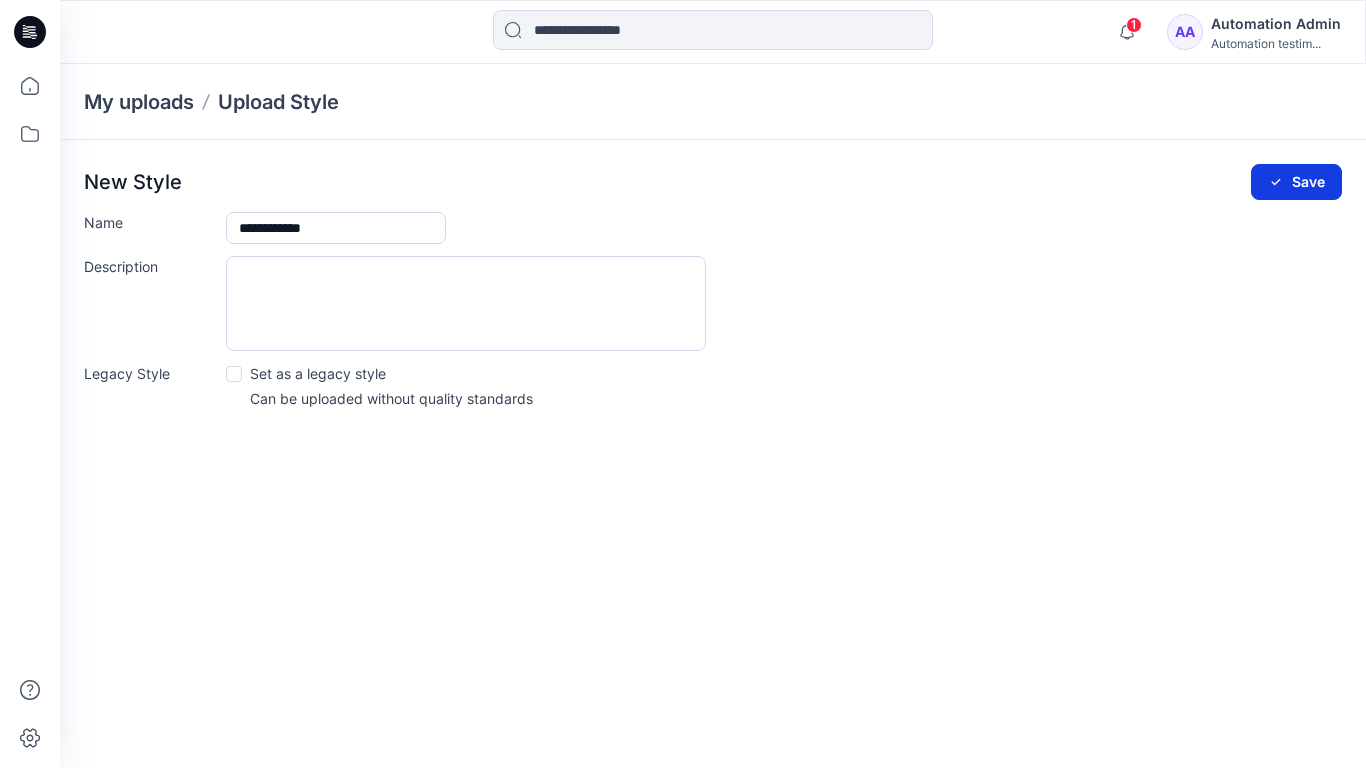 type on "**********" 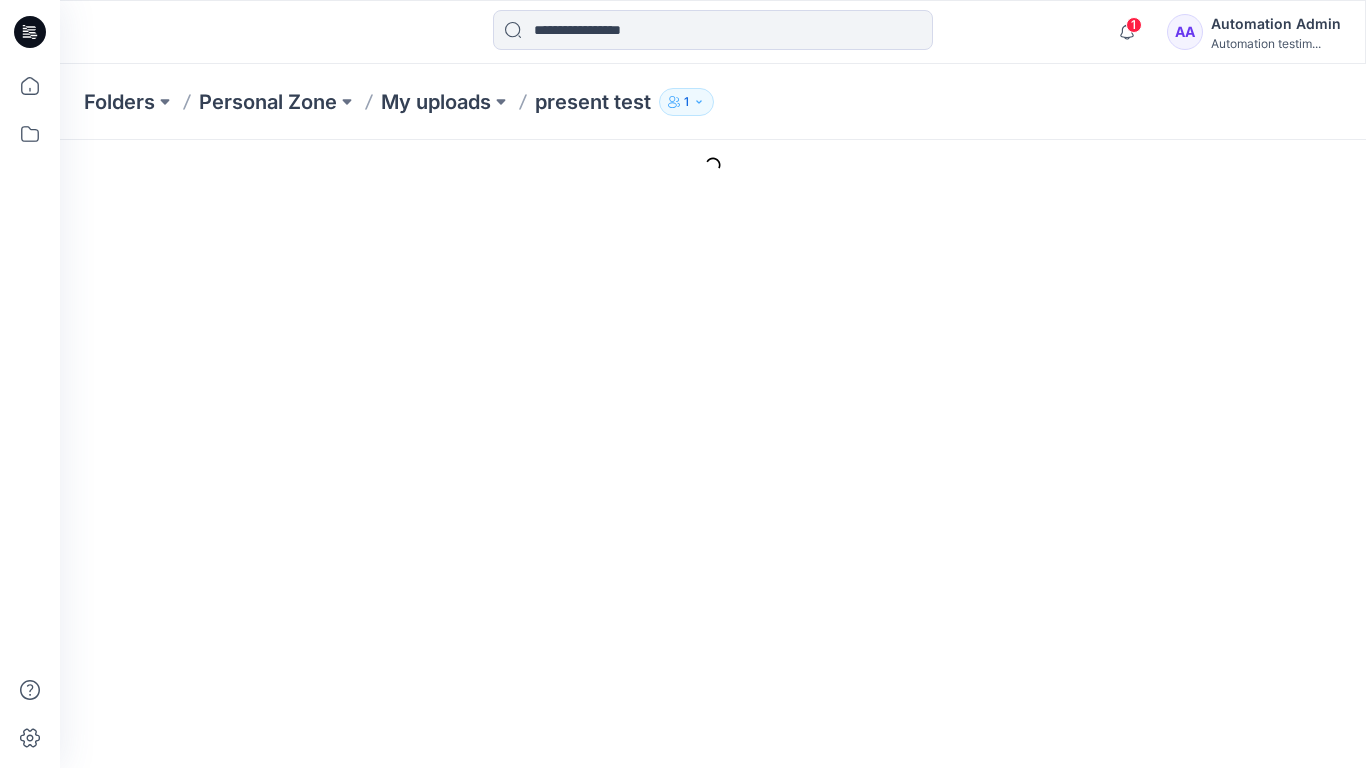 scroll, scrollTop: 0, scrollLeft: 0, axis: both 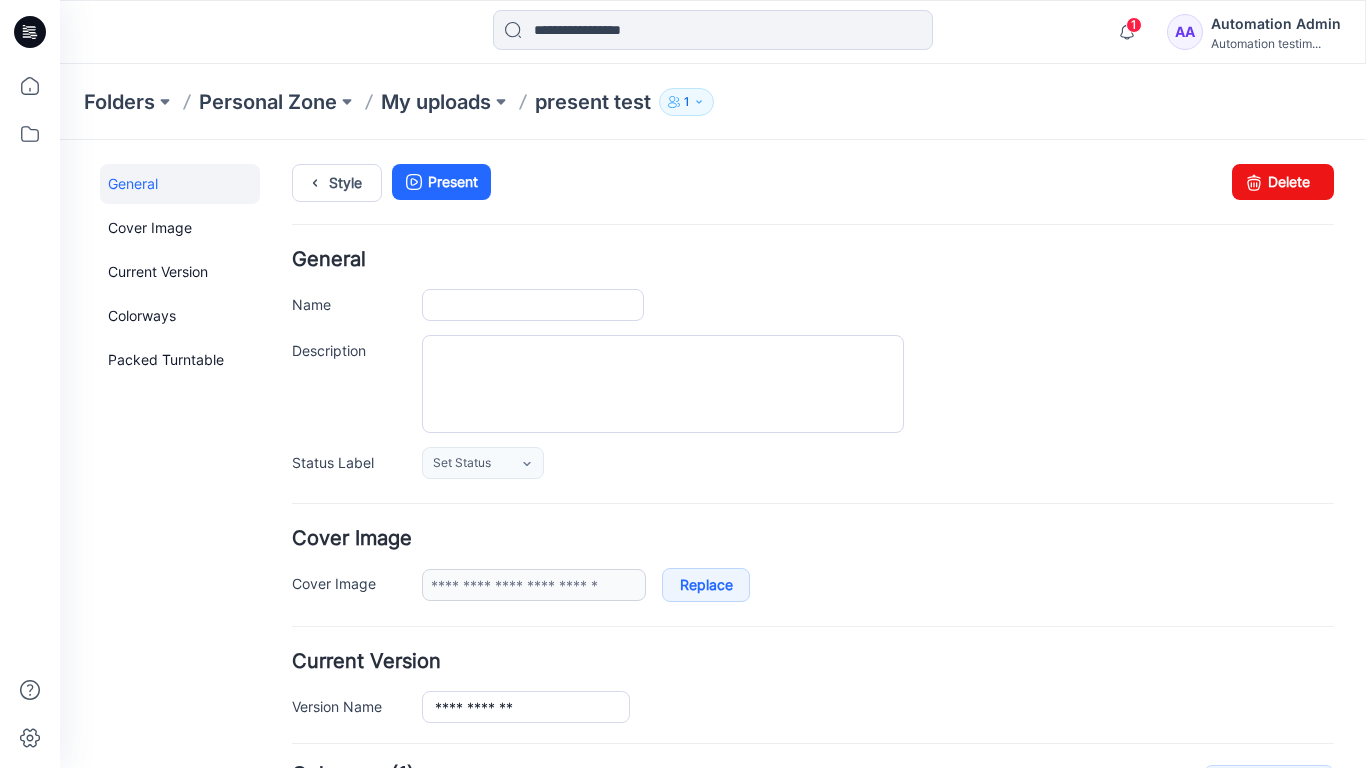 type on "**********" 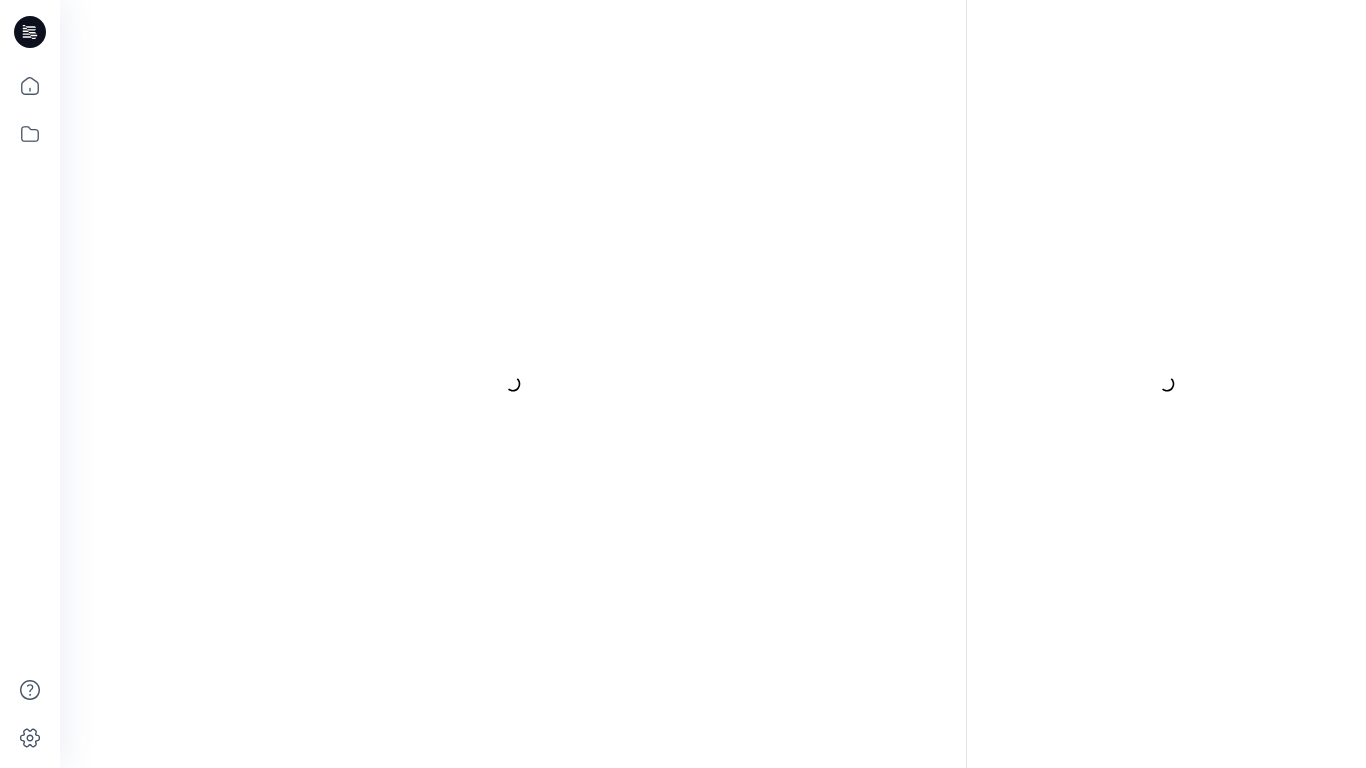 scroll, scrollTop: 0, scrollLeft: 0, axis: both 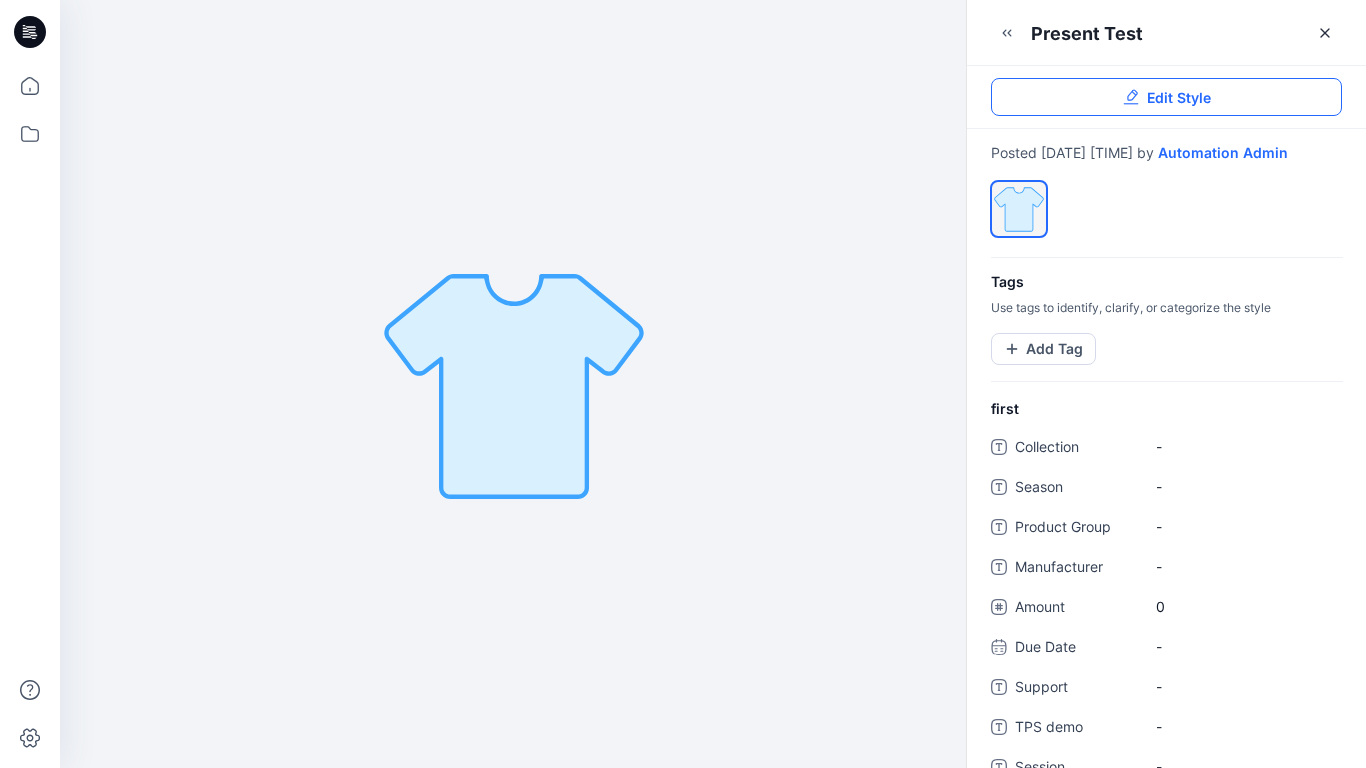 click on "Edit Style" at bounding box center [1166, 97] 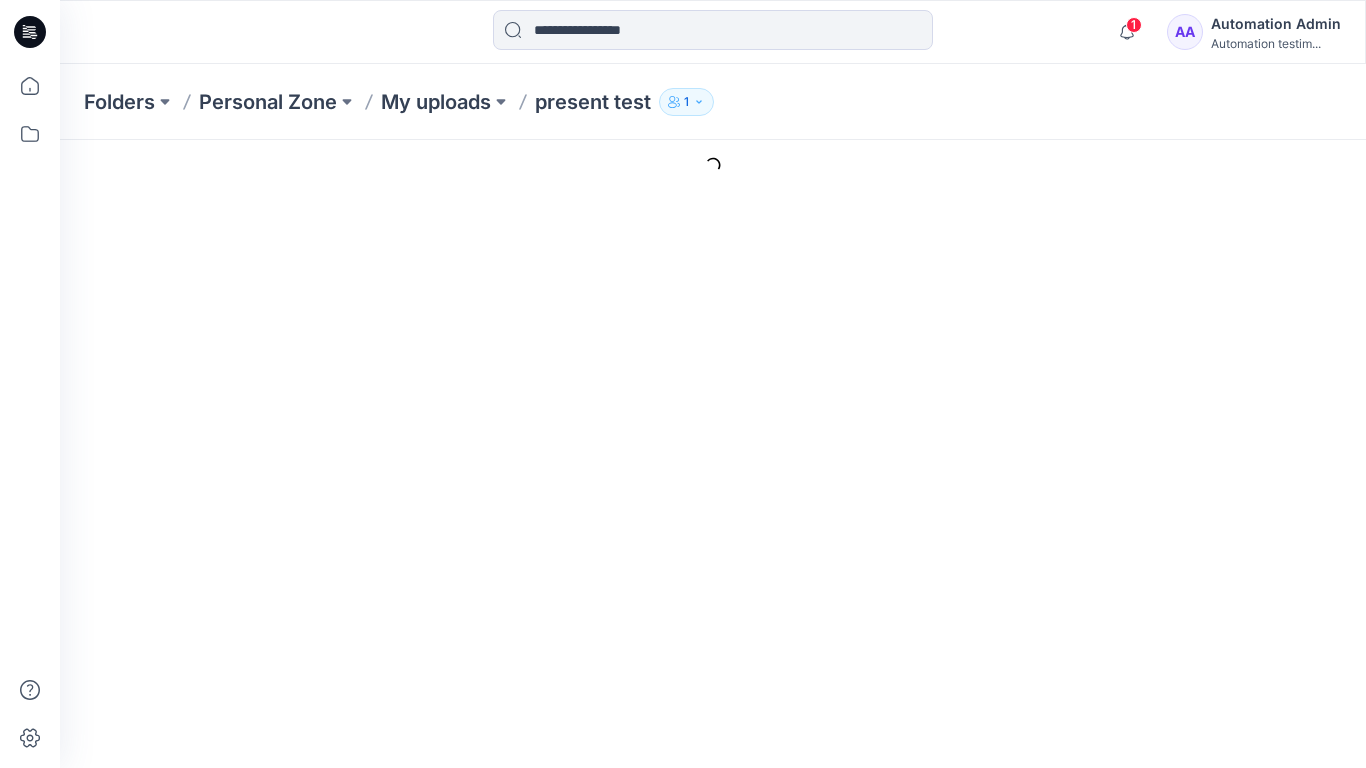 scroll, scrollTop: 0, scrollLeft: 0, axis: both 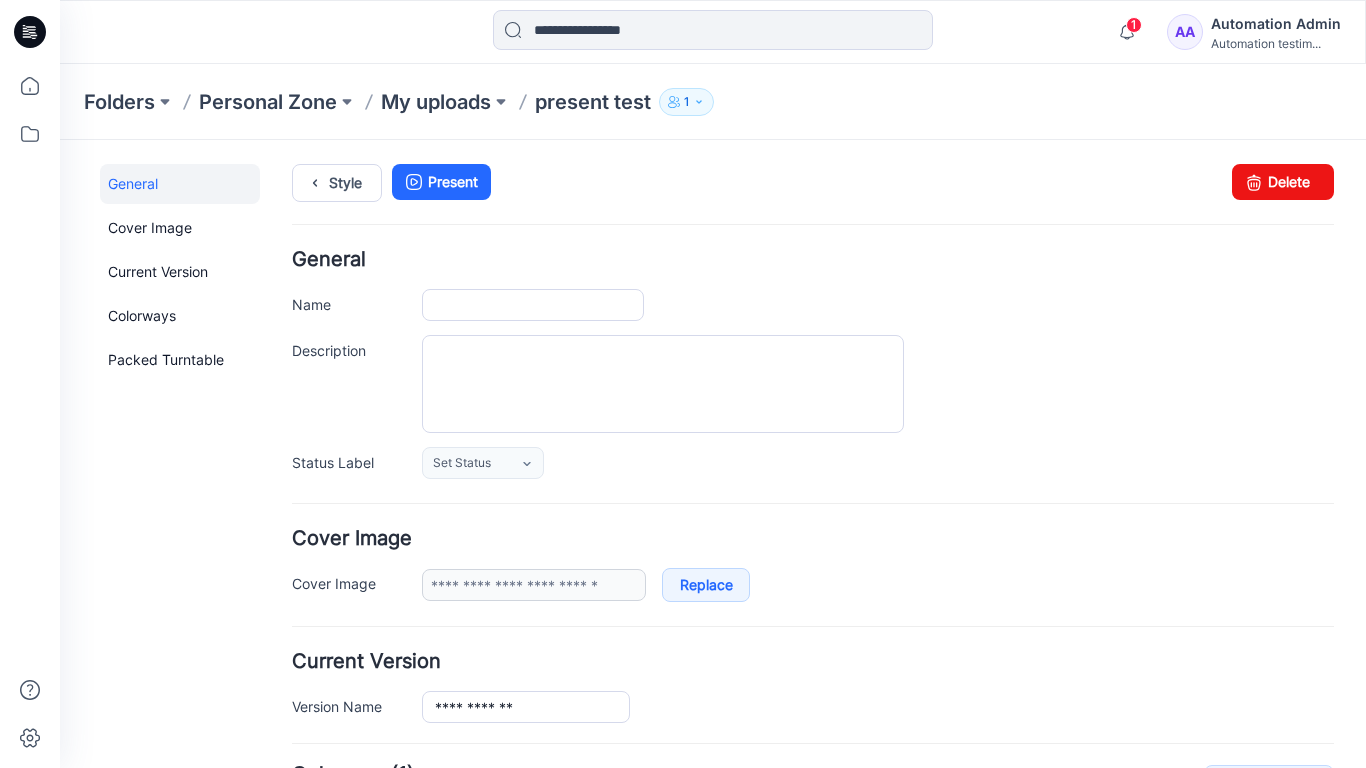 type on "**********" 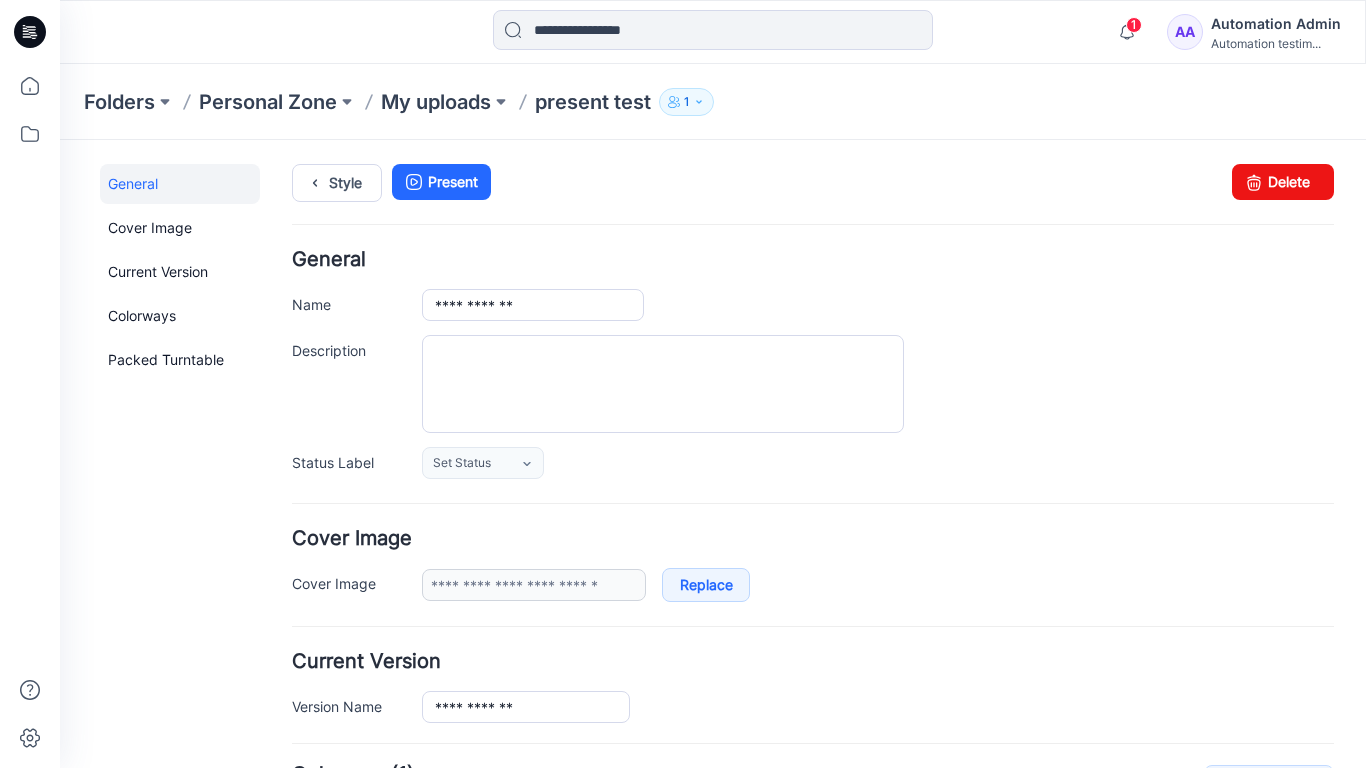 type on "**********" 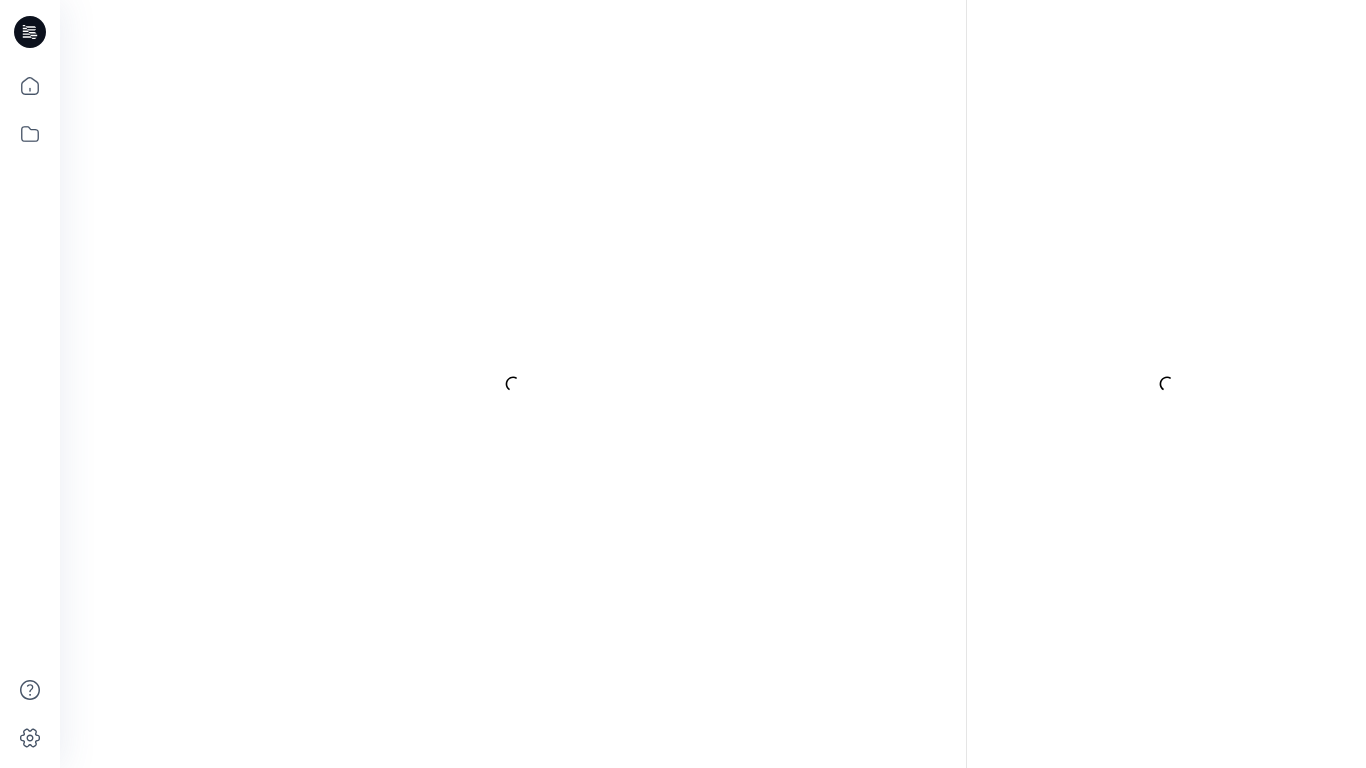 scroll, scrollTop: 0, scrollLeft: 0, axis: both 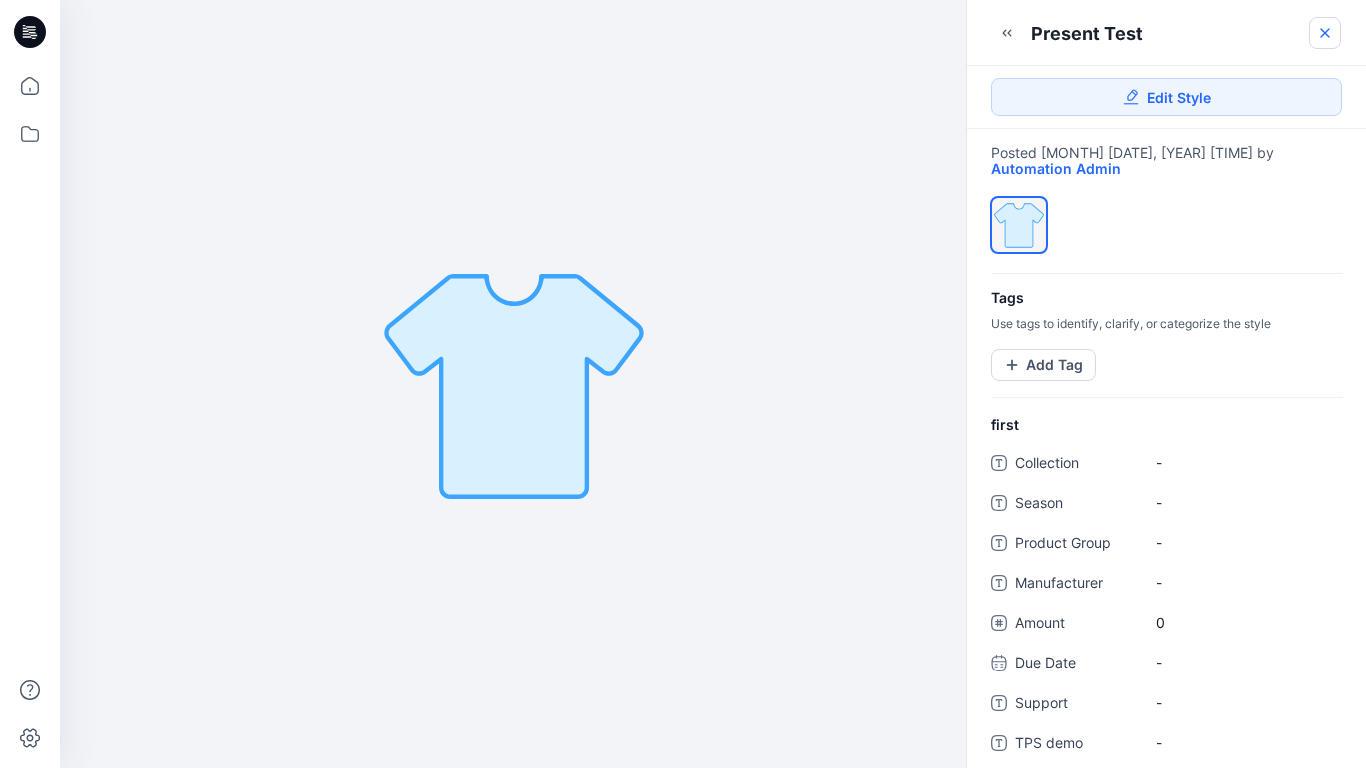 click 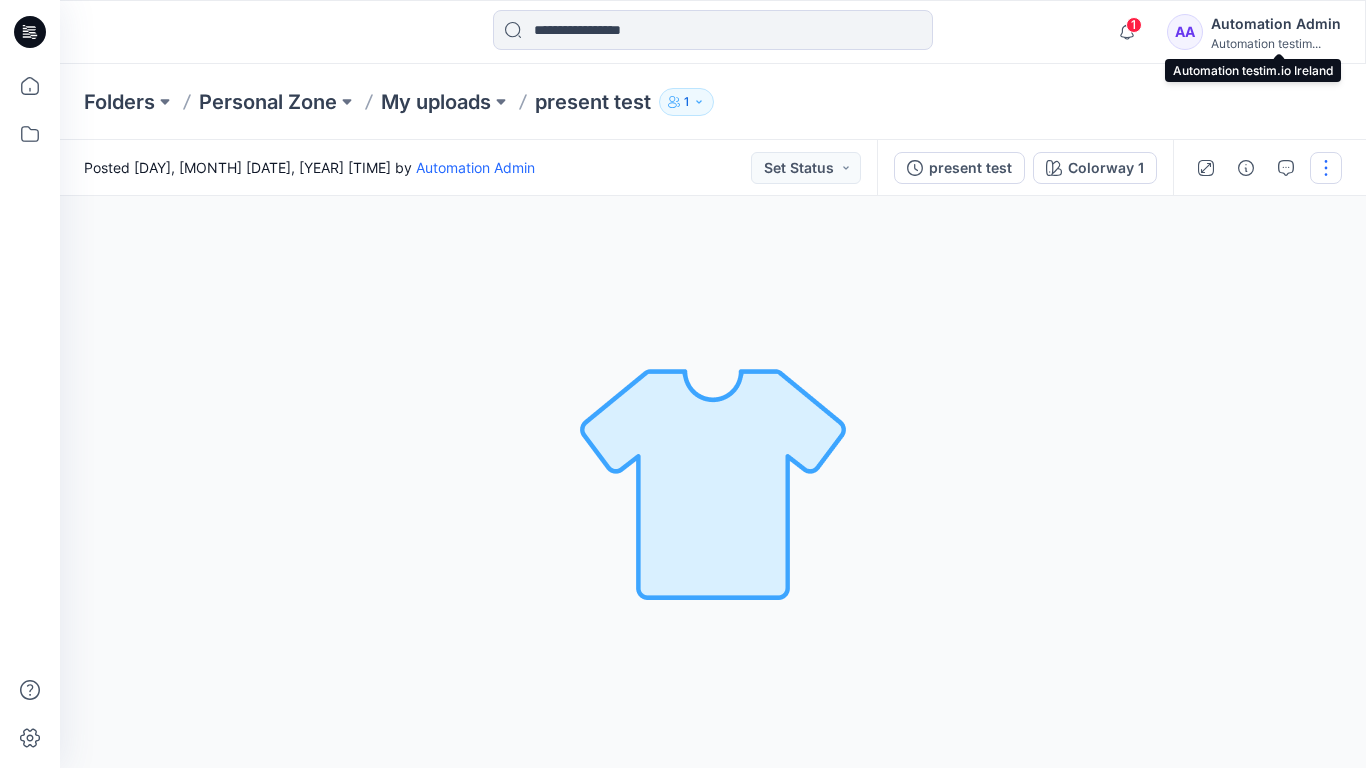 click at bounding box center [1326, 168] 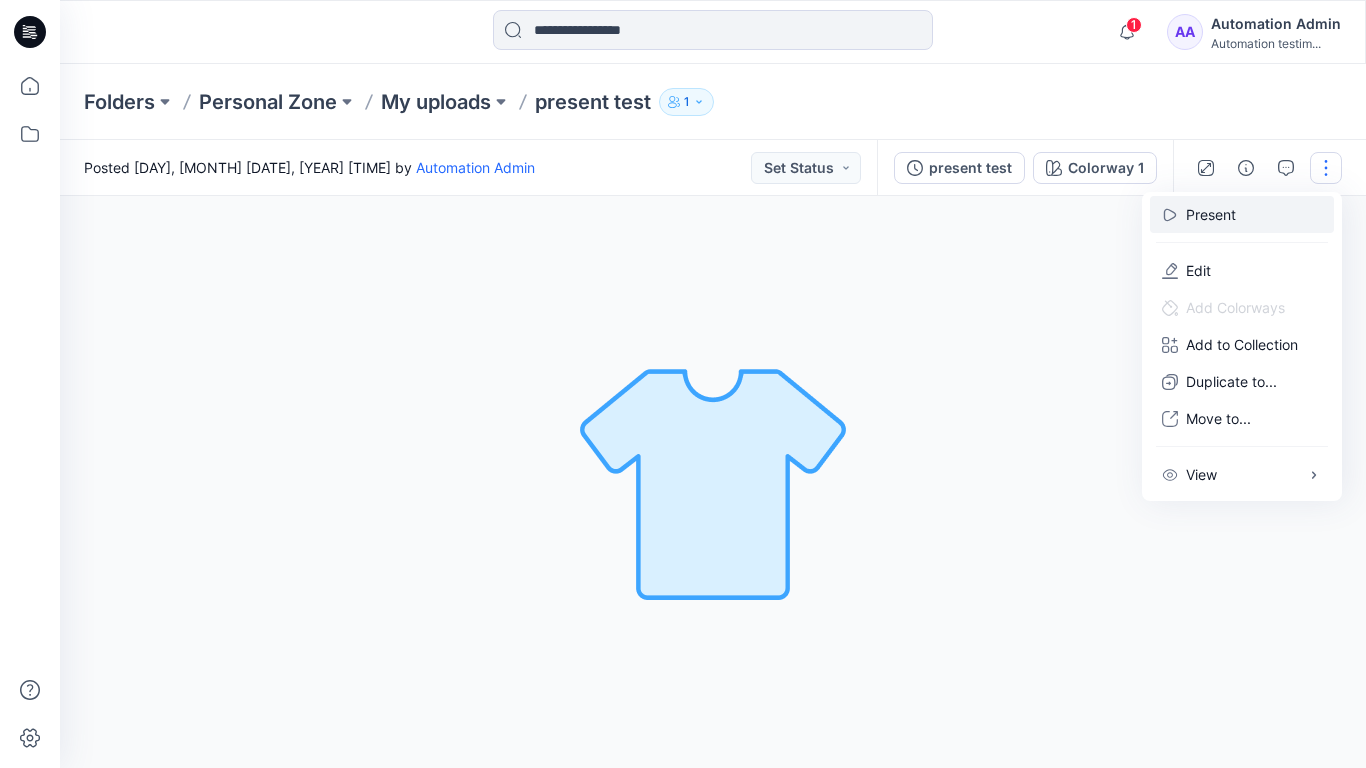 click on "Present" at bounding box center (1211, 214) 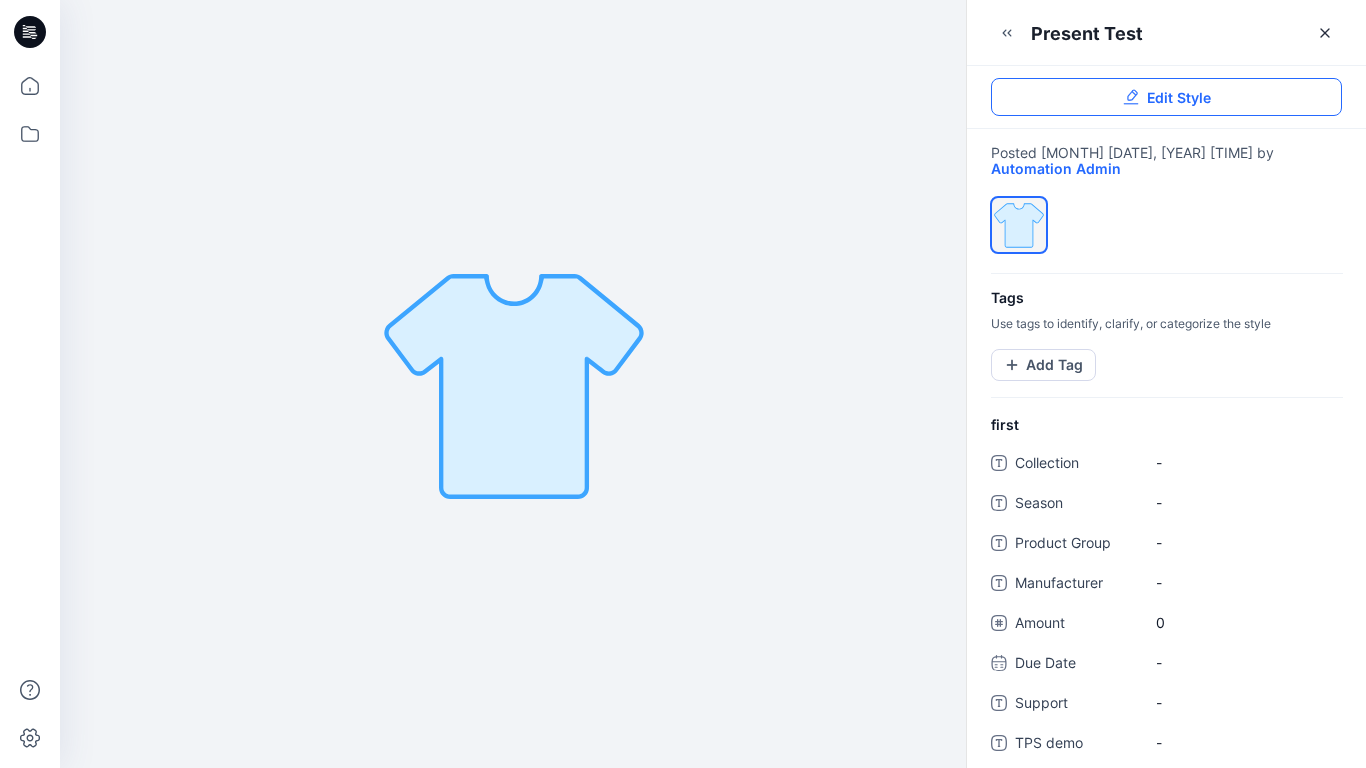 click on "Edit Style" at bounding box center (1166, 97) 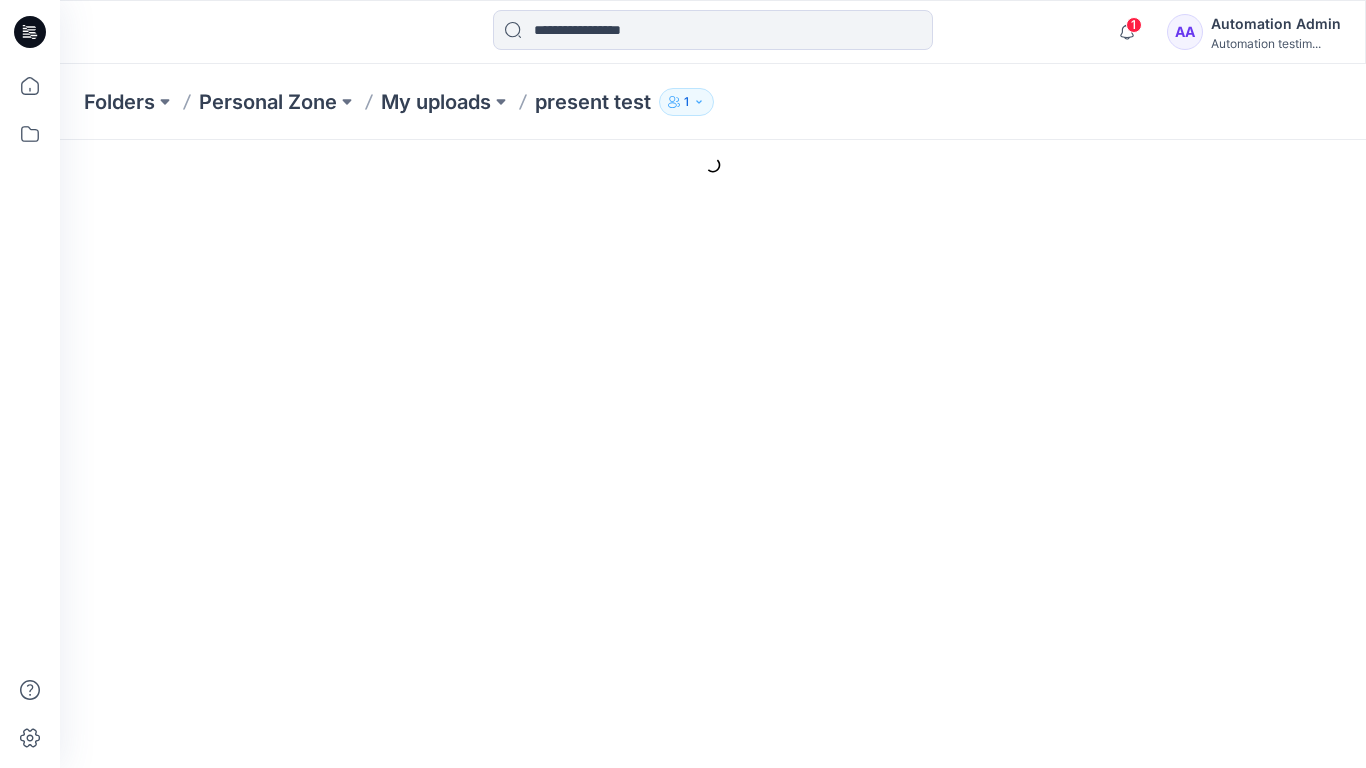 scroll, scrollTop: 0, scrollLeft: 0, axis: both 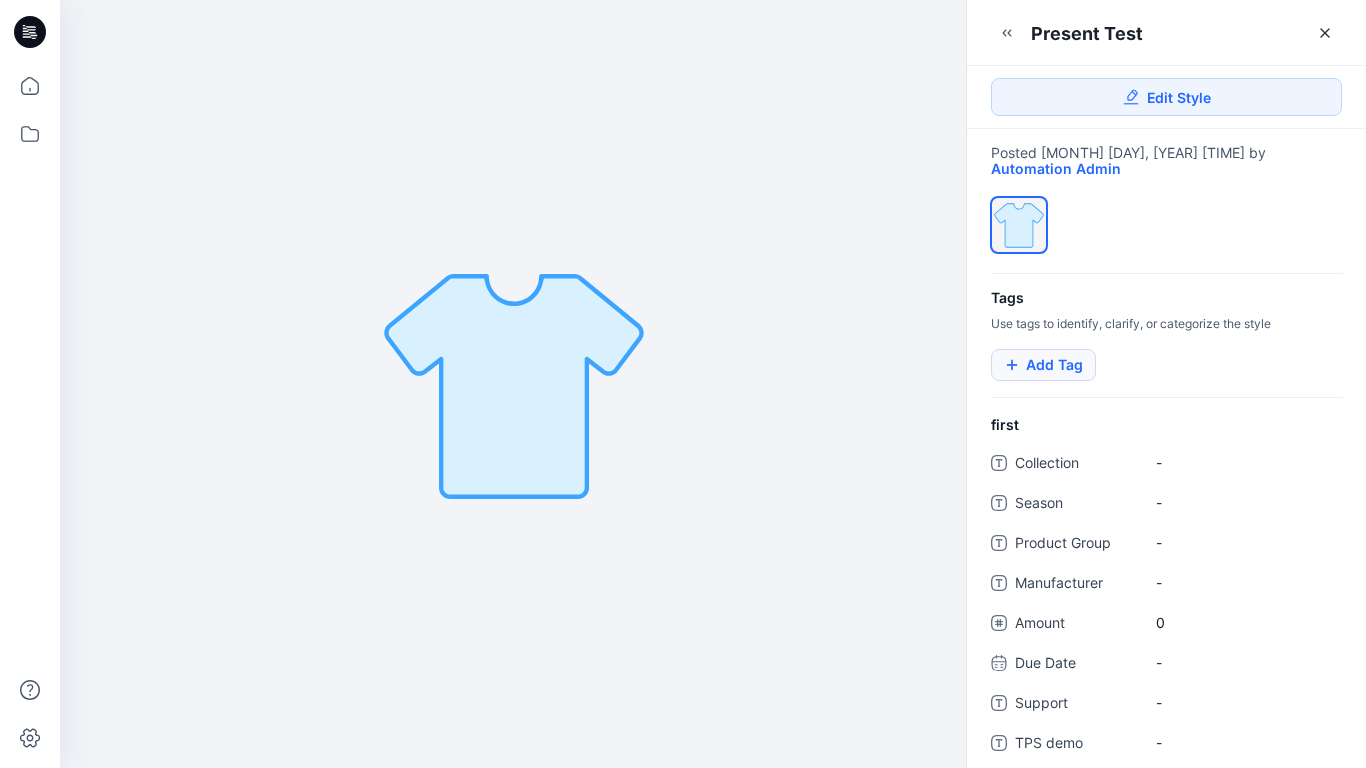 click on "Add Tag" at bounding box center (1043, 365) 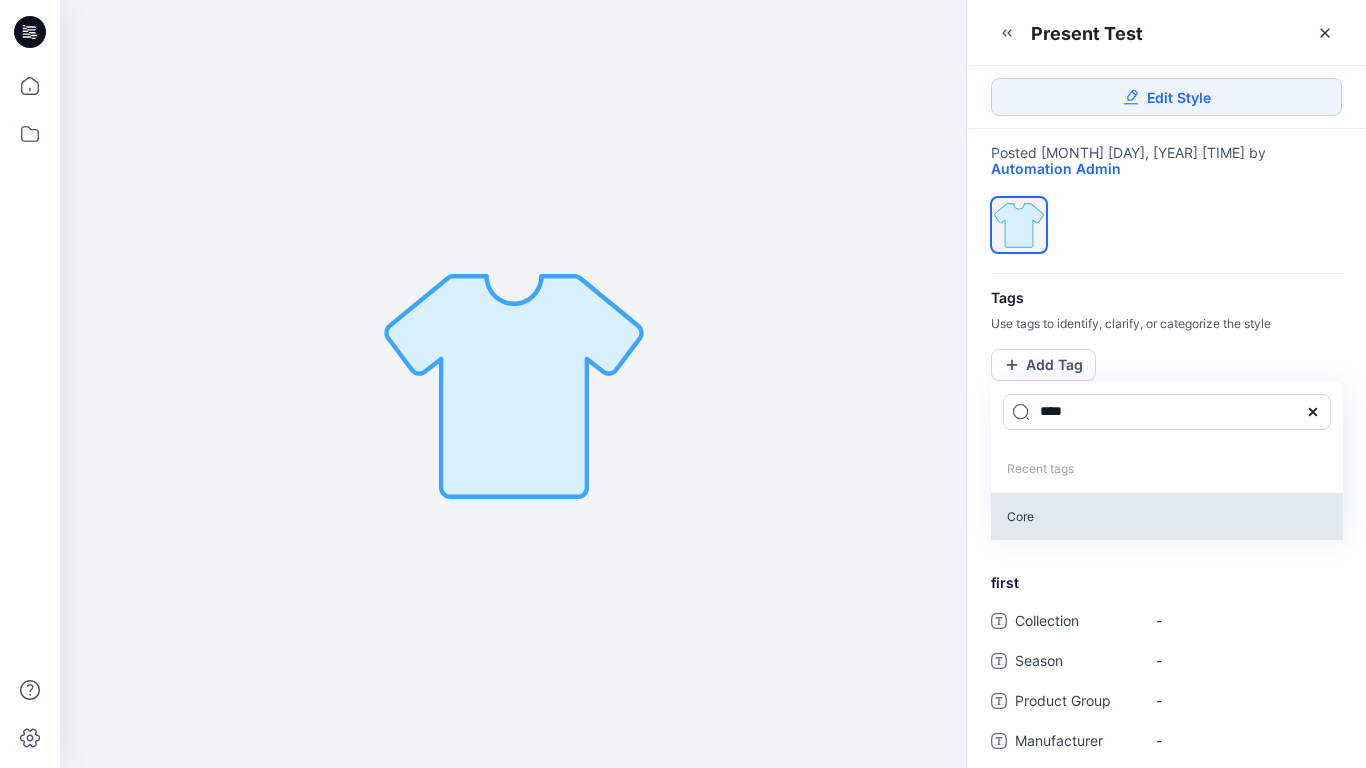 type on "****" 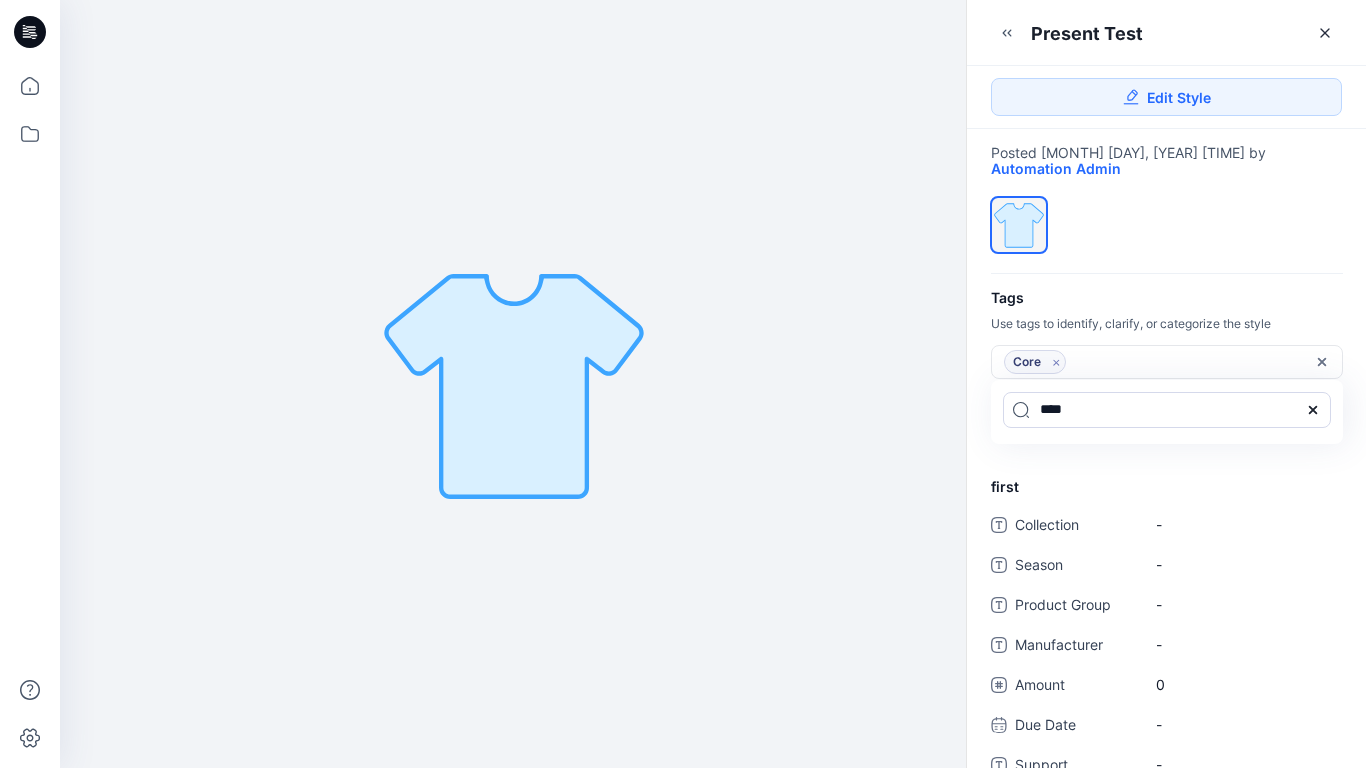 click 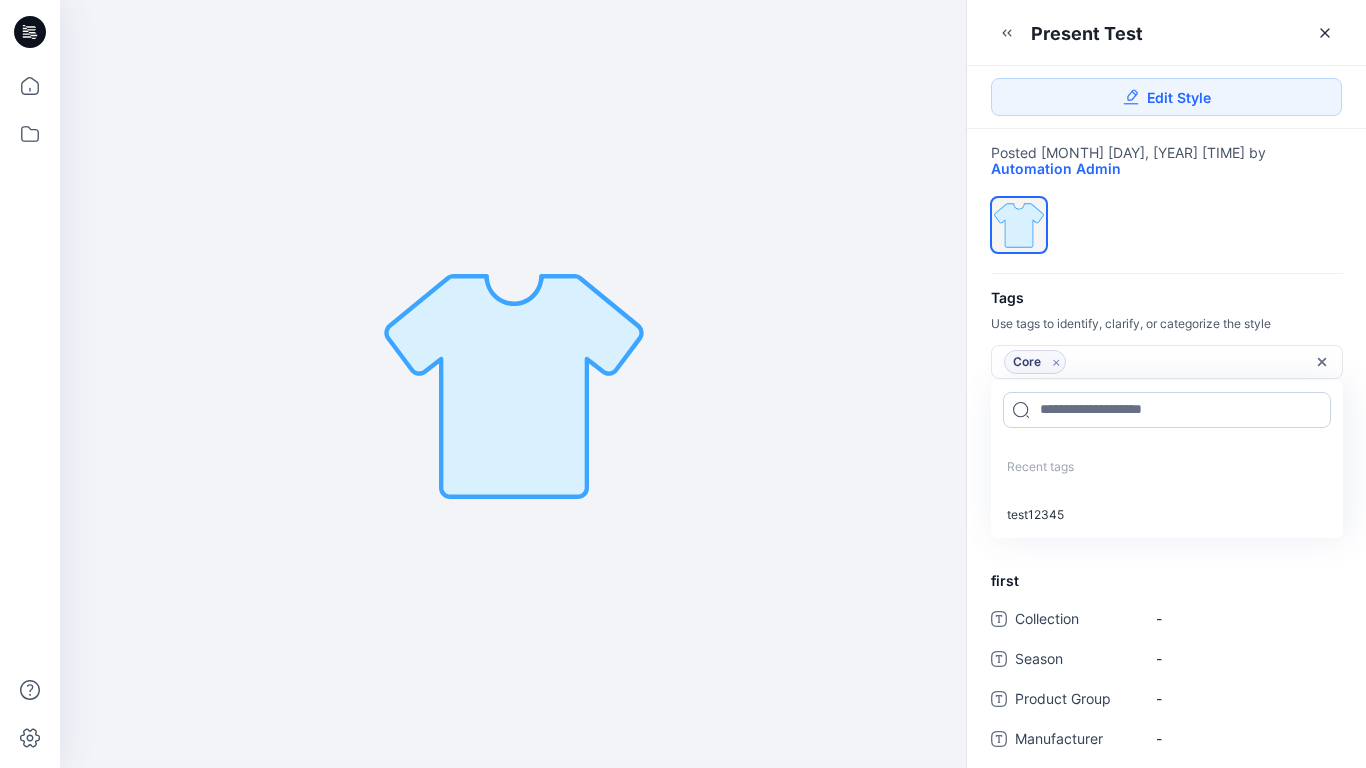 click at bounding box center [1167, 410] 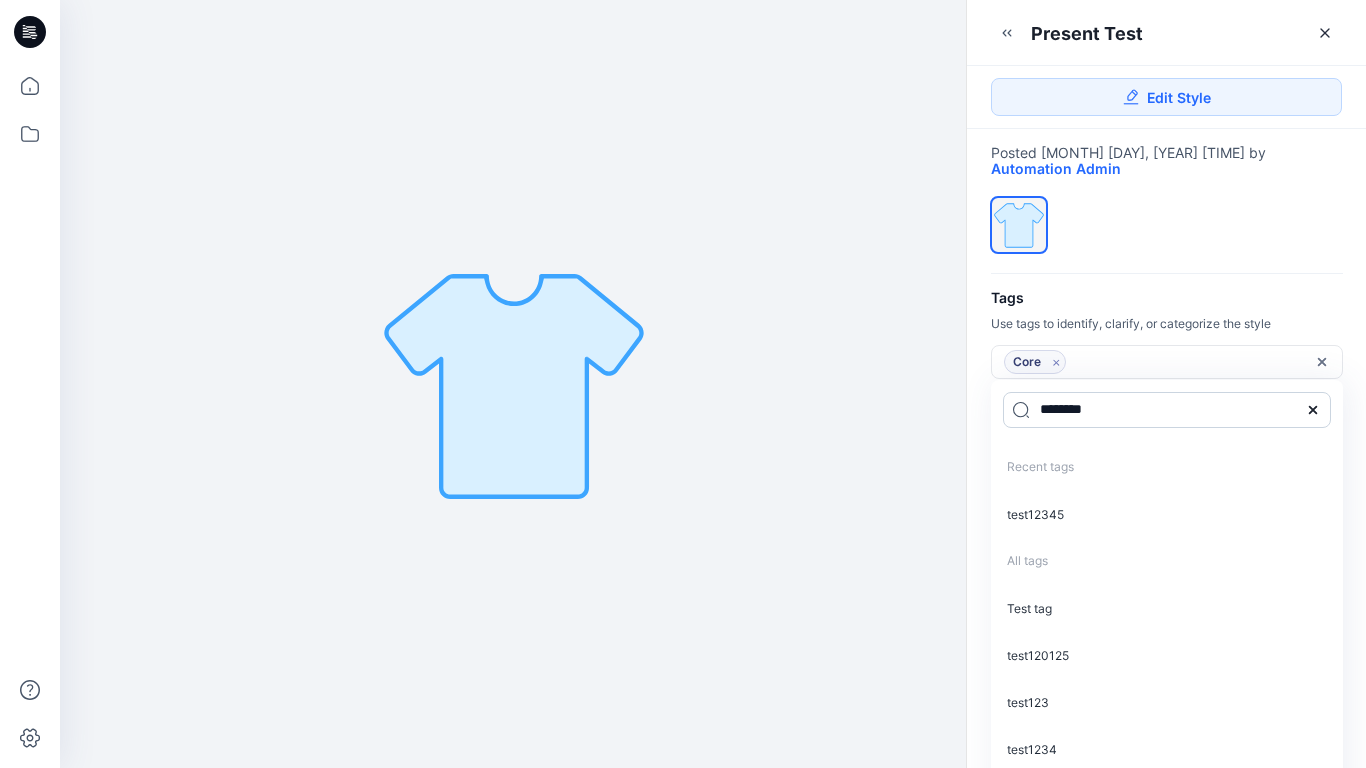 type on "*********" 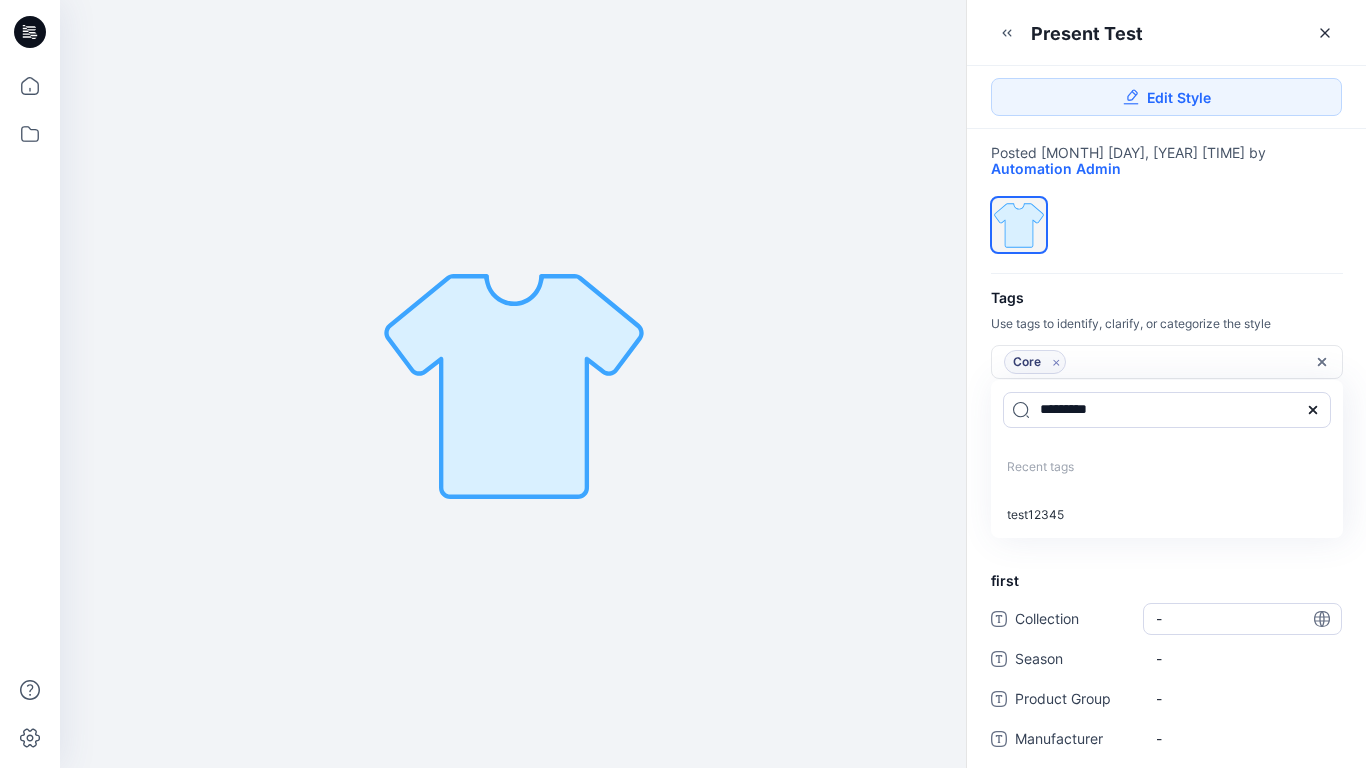 click on "Collection - Season - Product Group - Manufacturer - Amount 0 Due Date - Support - TPS demo - Session - sdaf - costtttt 0" at bounding box center (1166, 827) 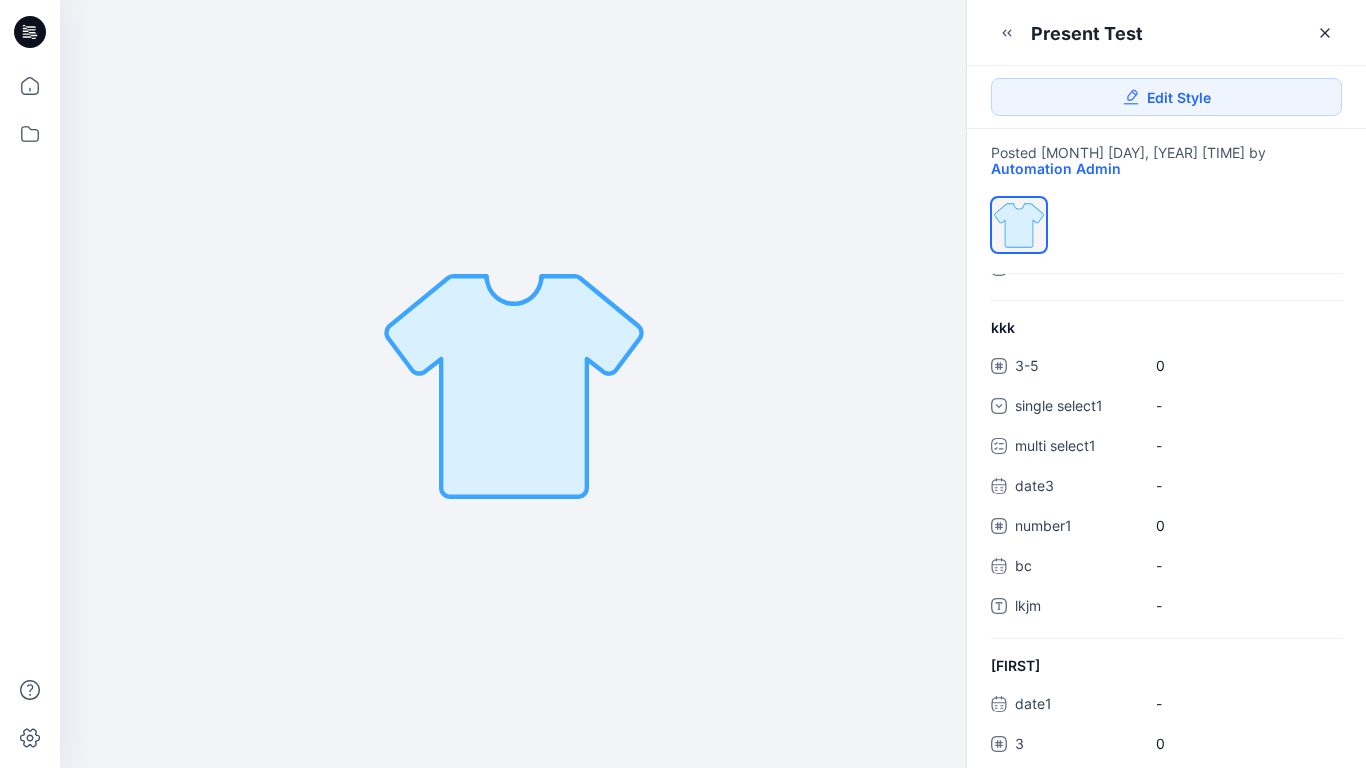 scroll, scrollTop: 0, scrollLeft: 0, axis: both 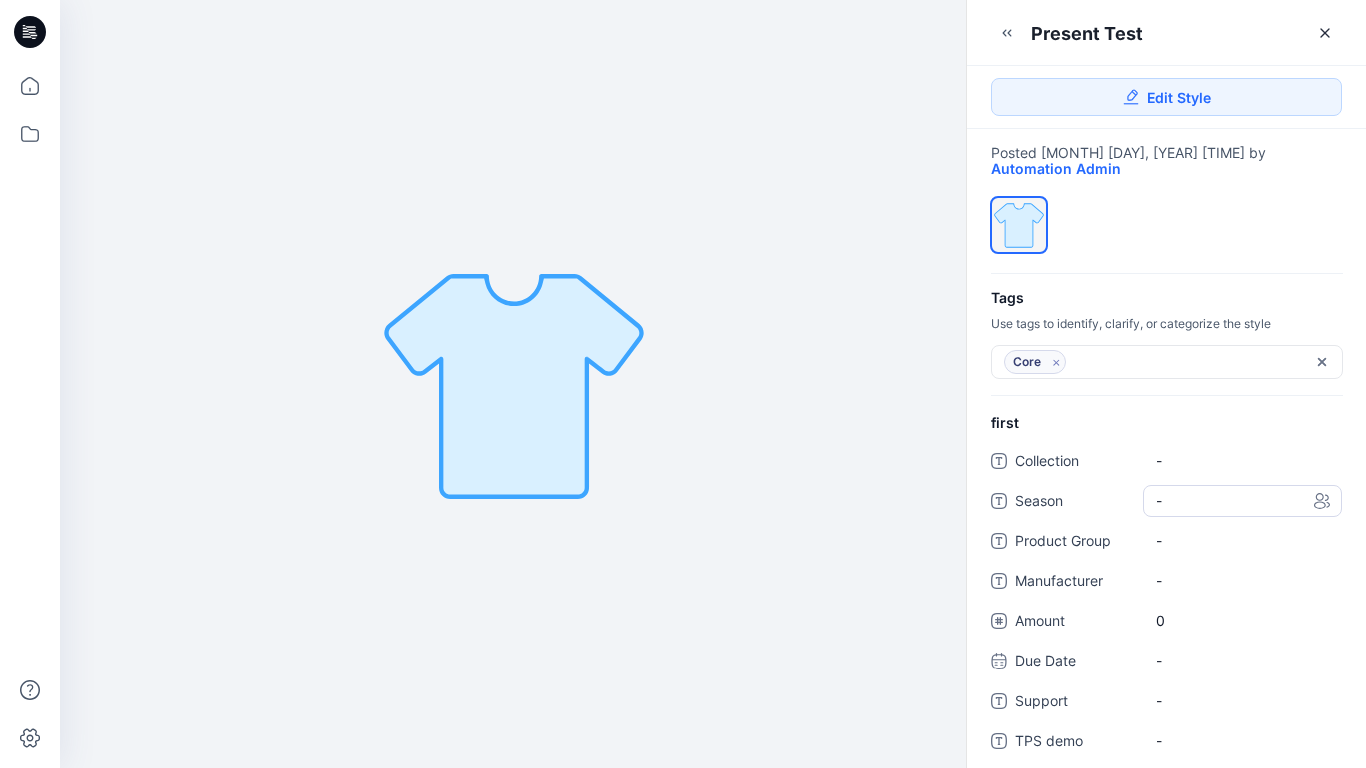 click on "-" at bounding box center (1242, 500) 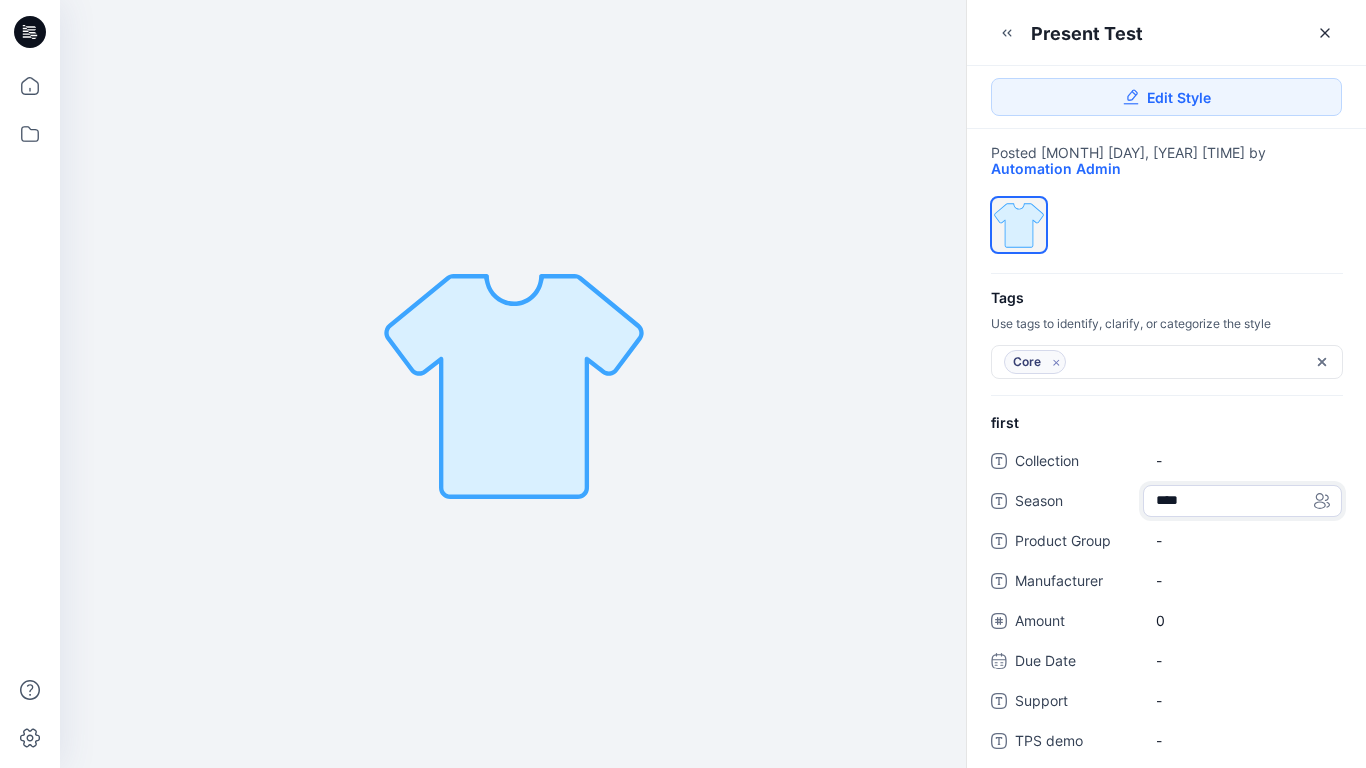 type on "*****" 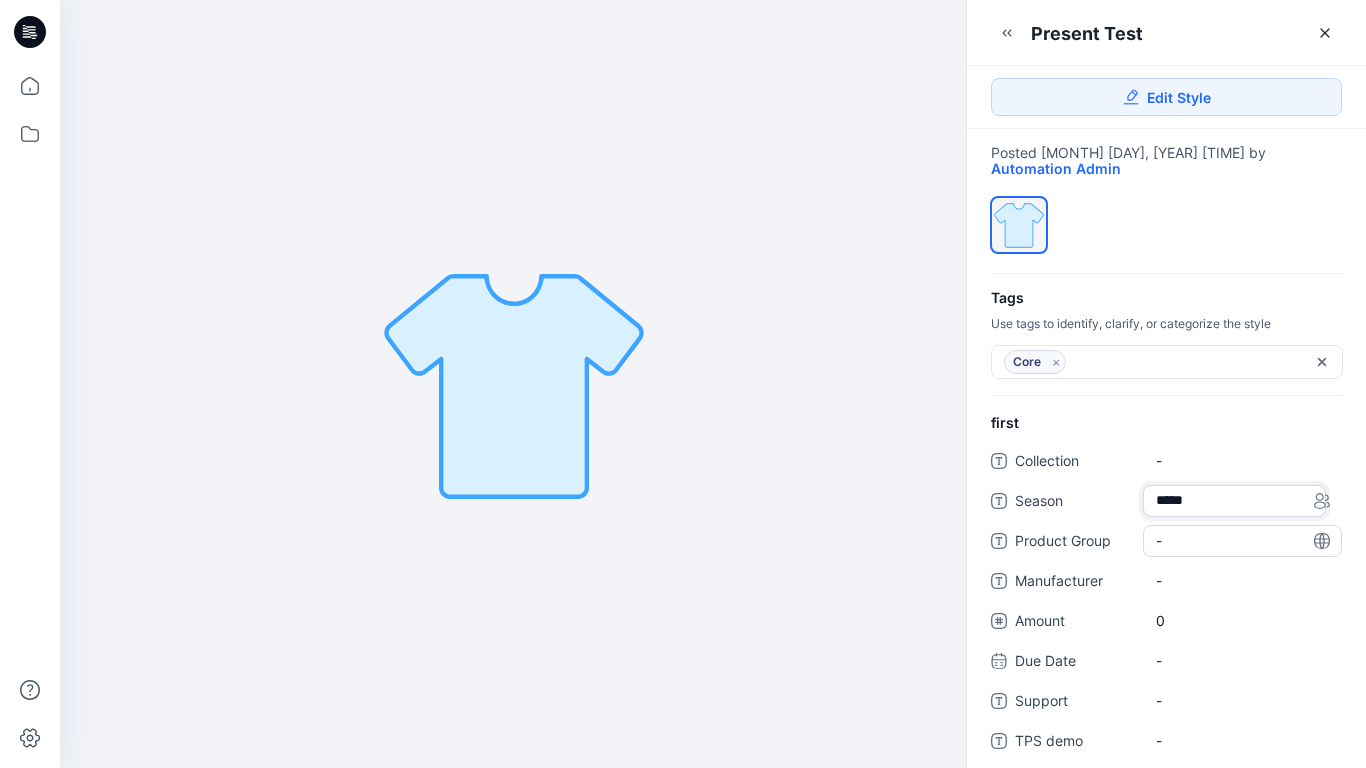 click on "-" at bounding box center [1242, 540] 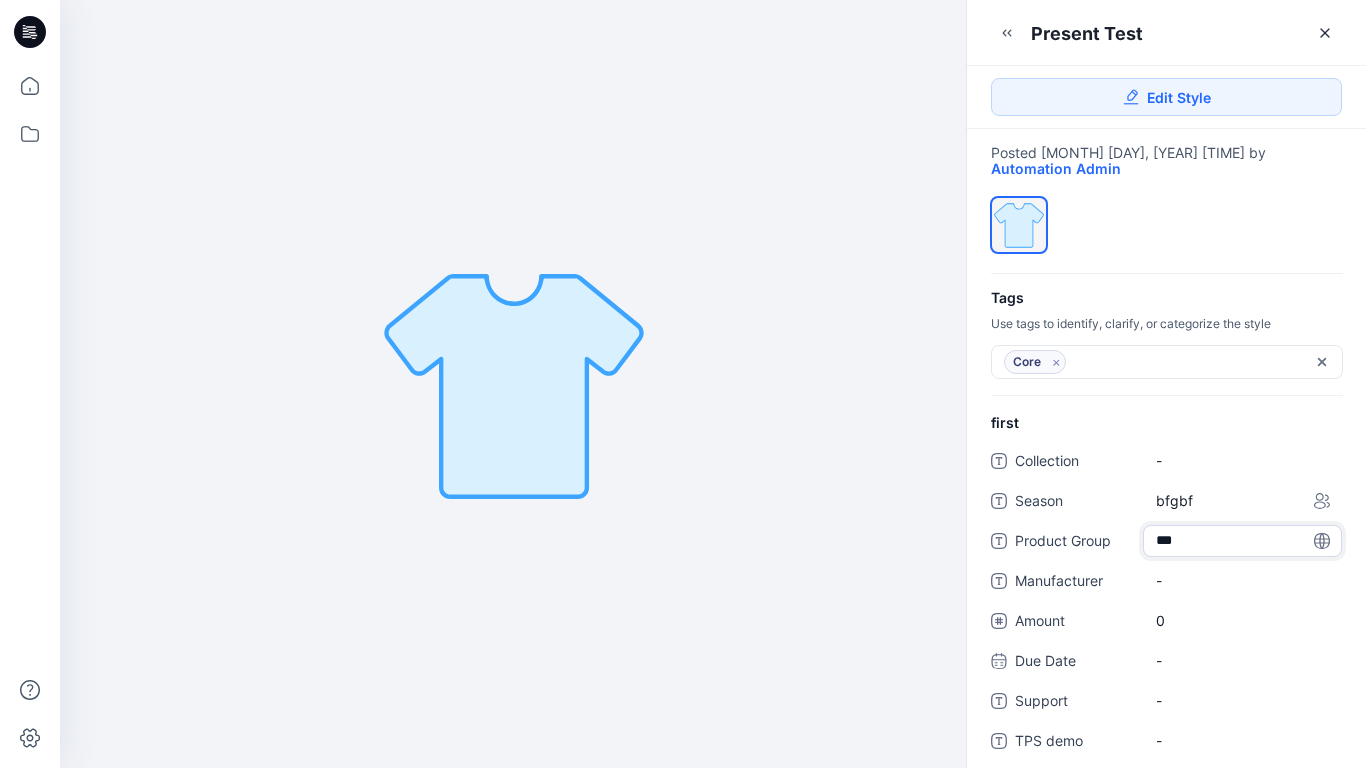 type on "****" 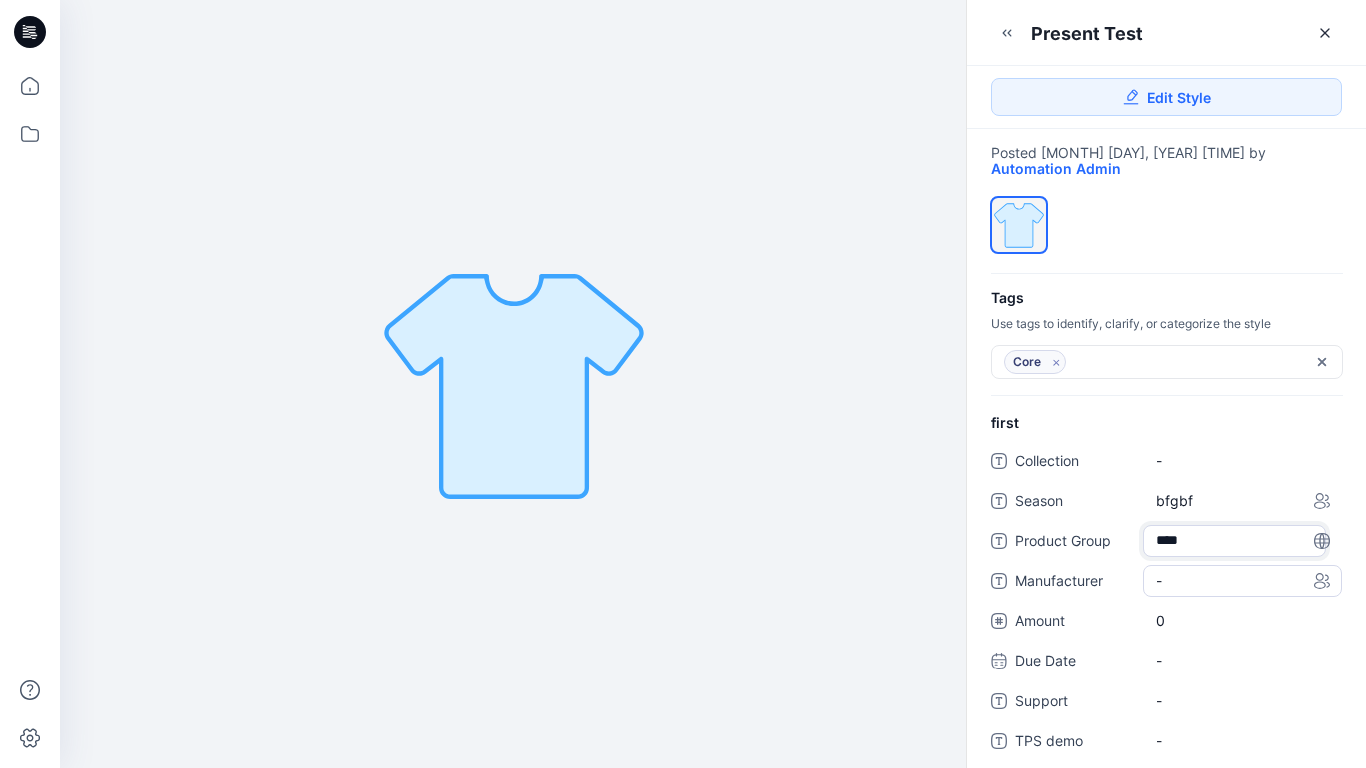 click on "-" at bounding box center (1242, 580) 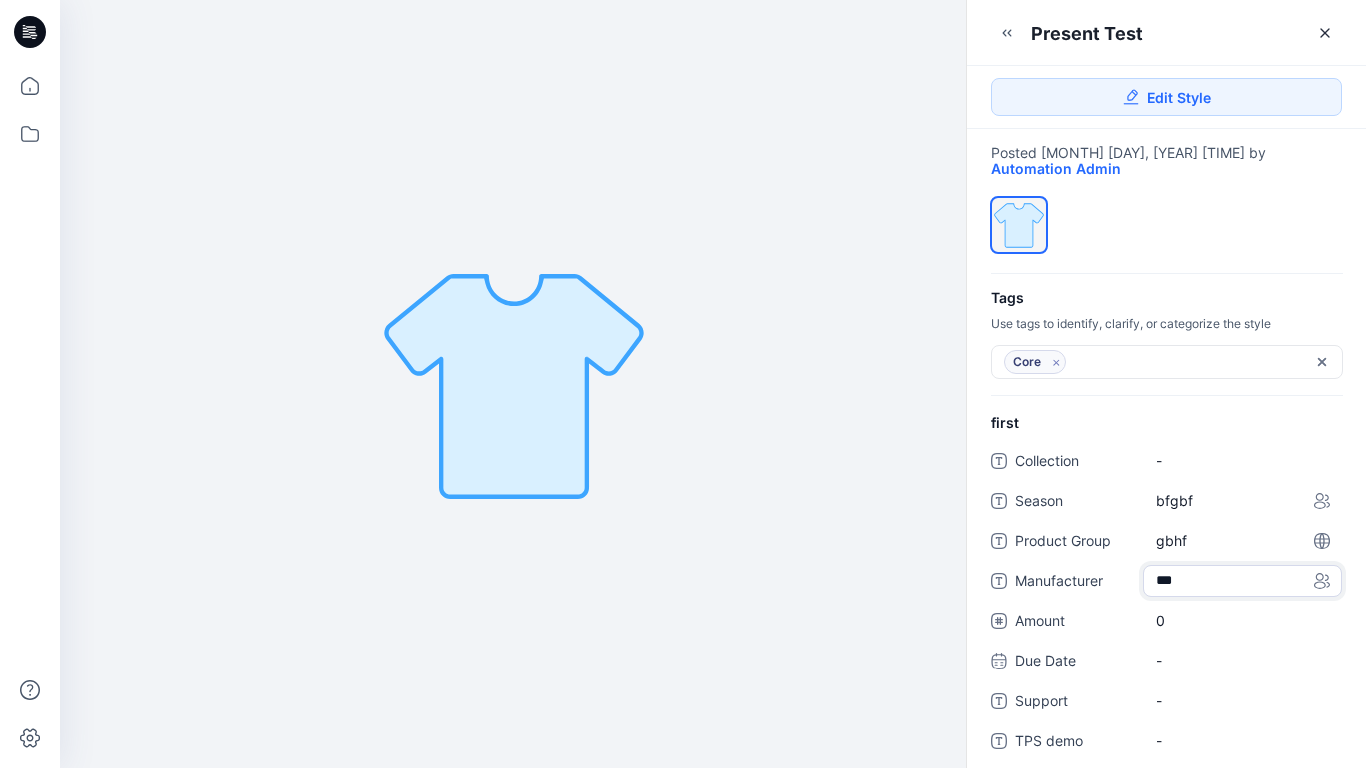 type on "****" 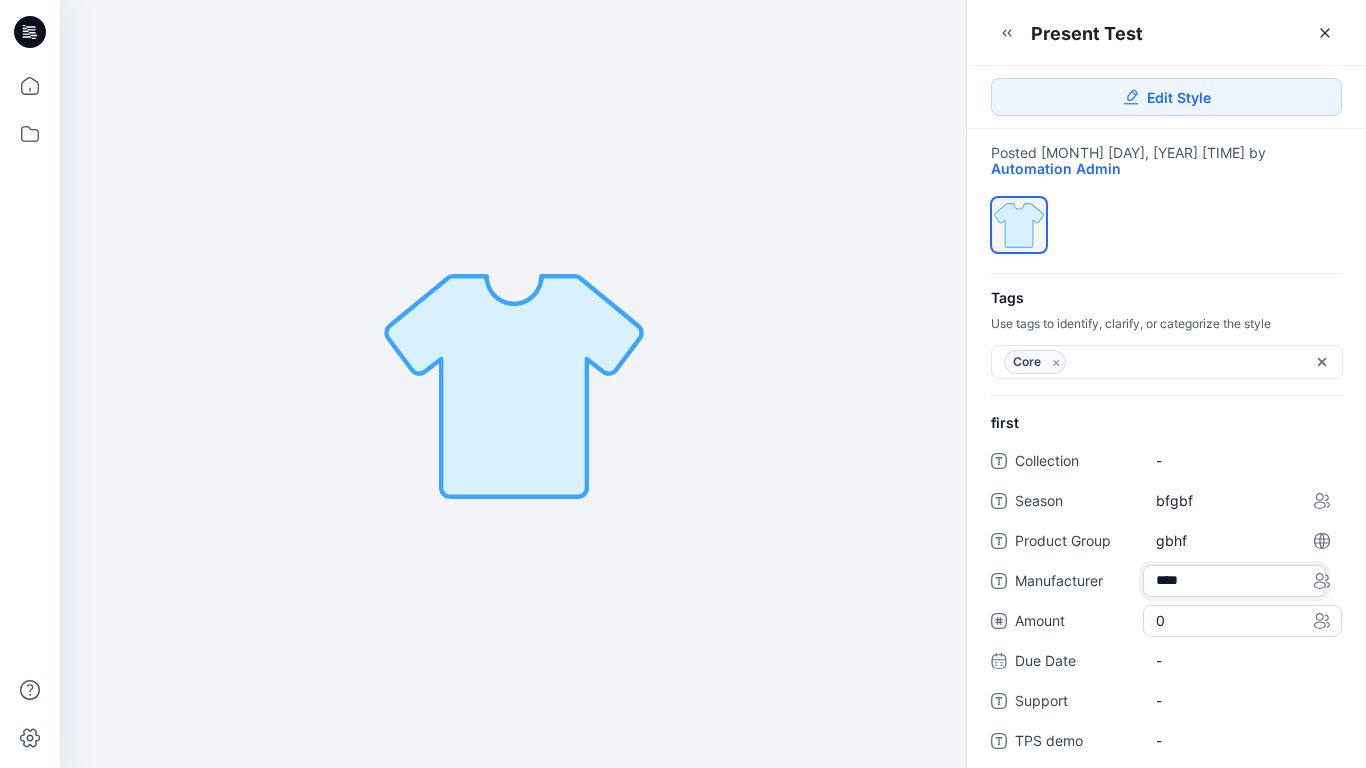 click on "0" at bounding box center [1242, 620] 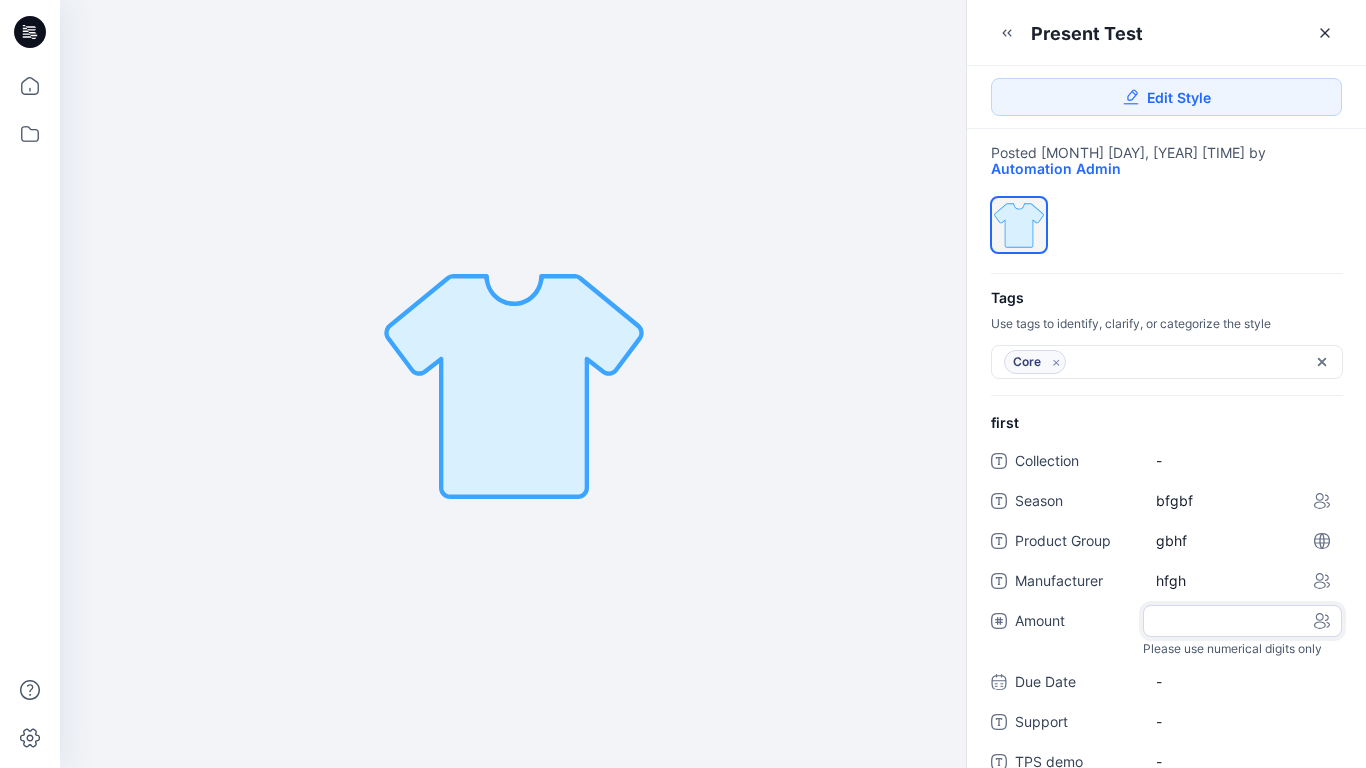 type on "*" 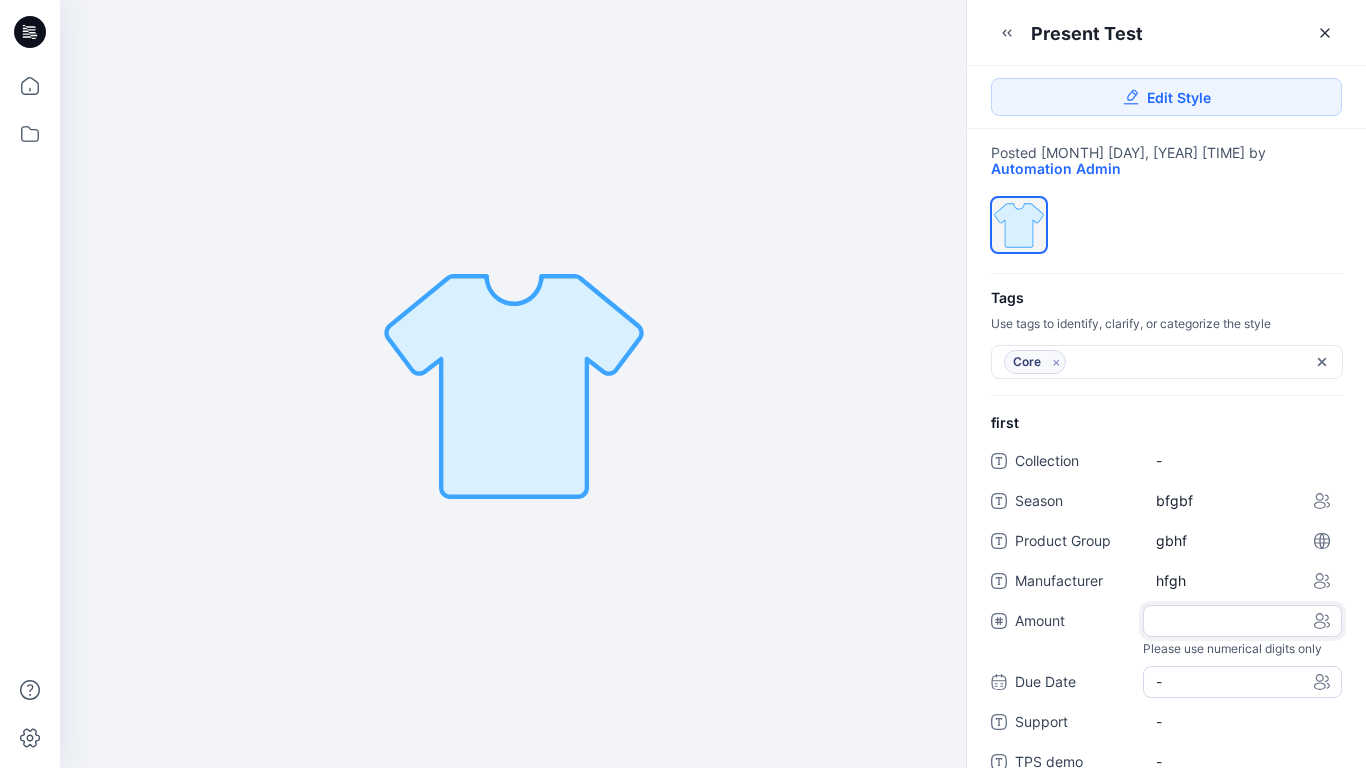 click on "-" at bounding box center [1242, 682] 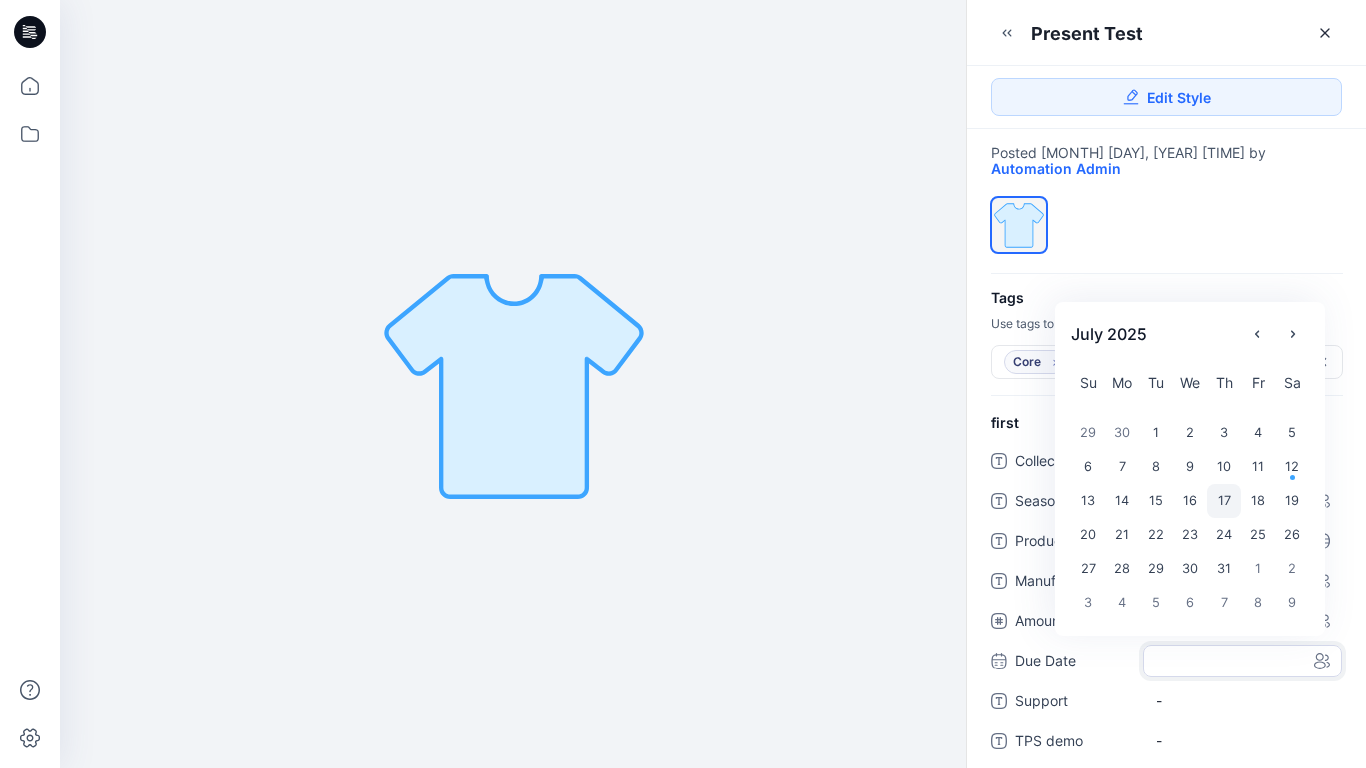 click on "17" at bounding box center [1224, 501] 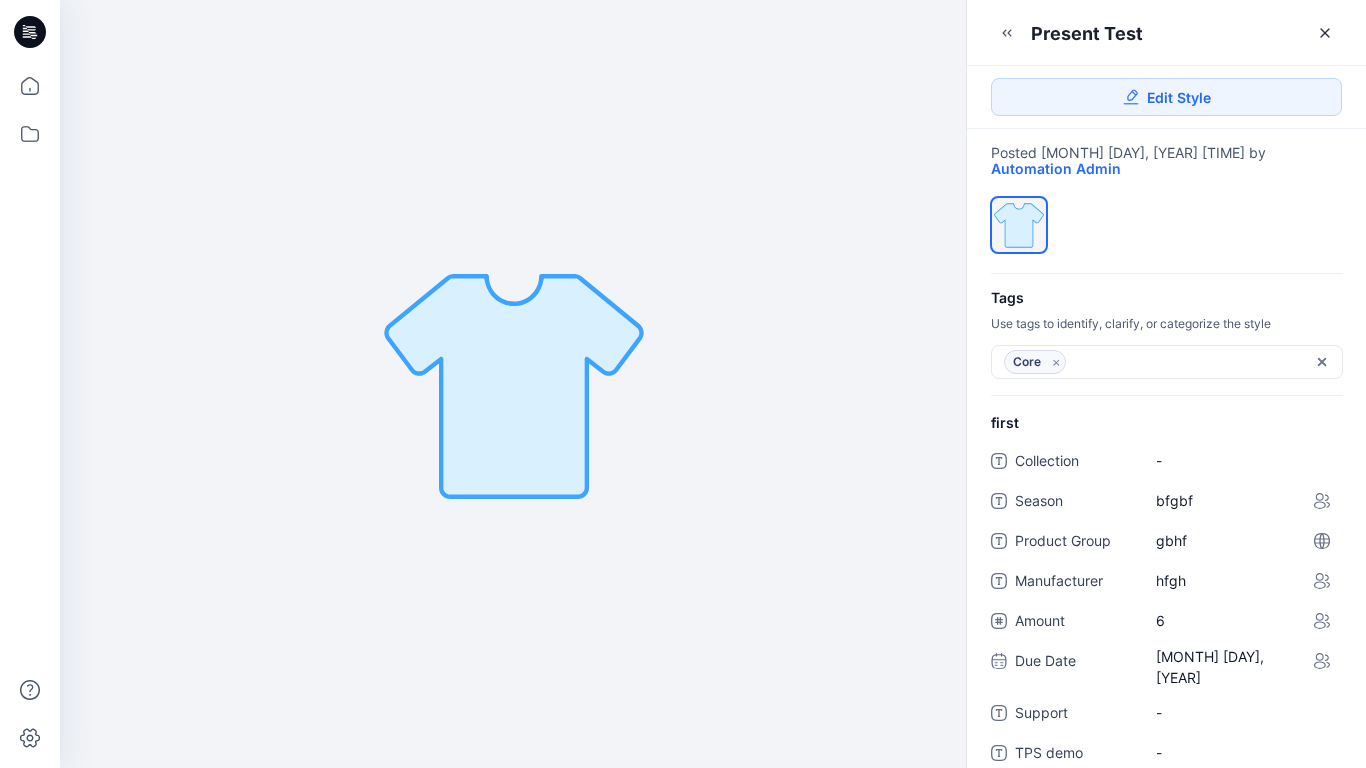 scroll, scrollTop: 430, scrollLeft: 0, axis: vertical 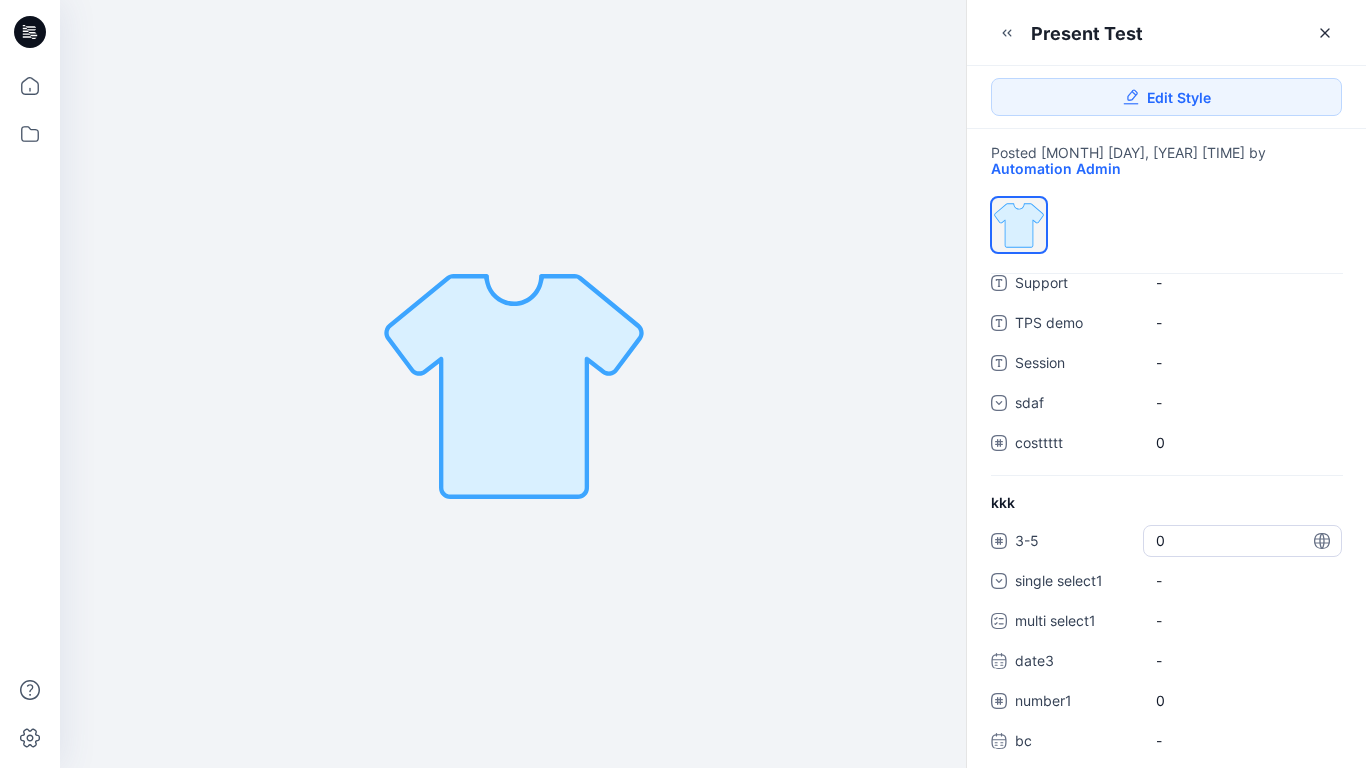 click on "0" at bounding box center [1242, 540] 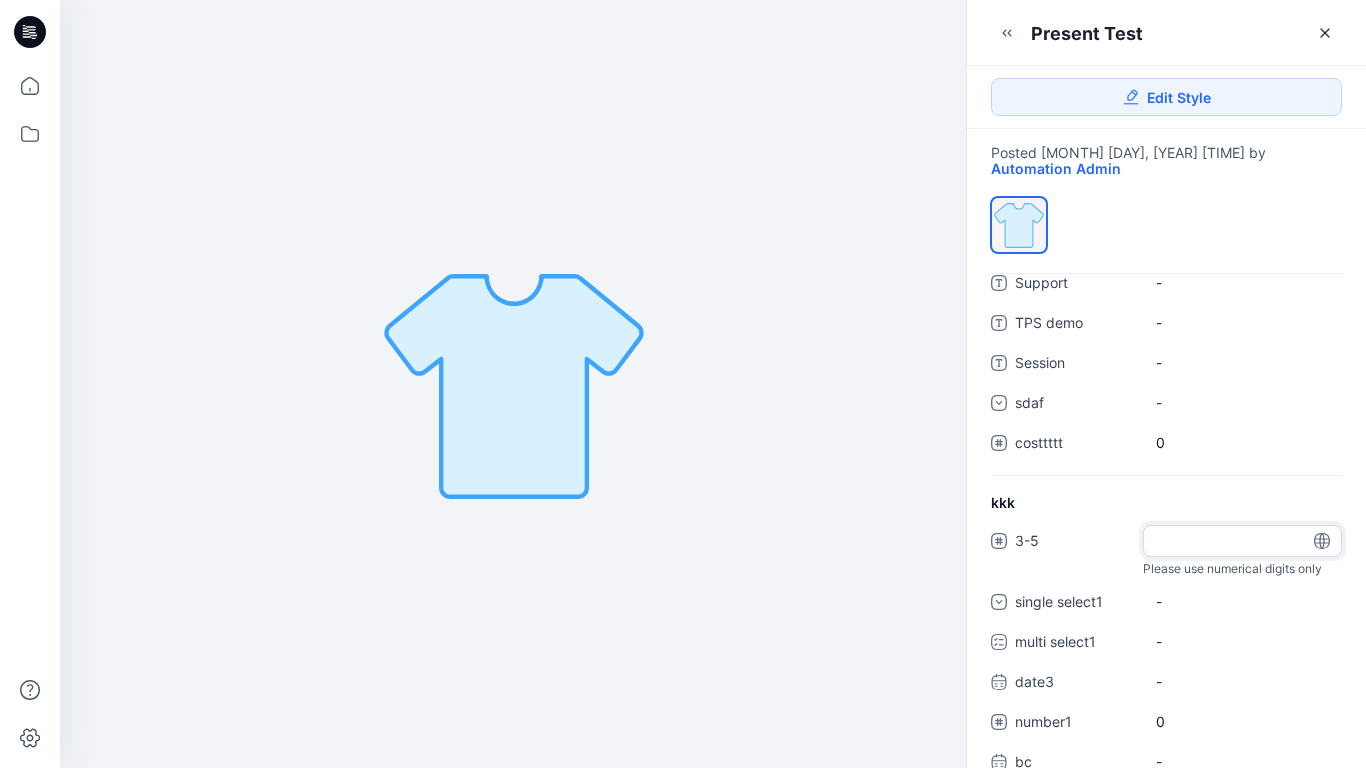 type on "*" 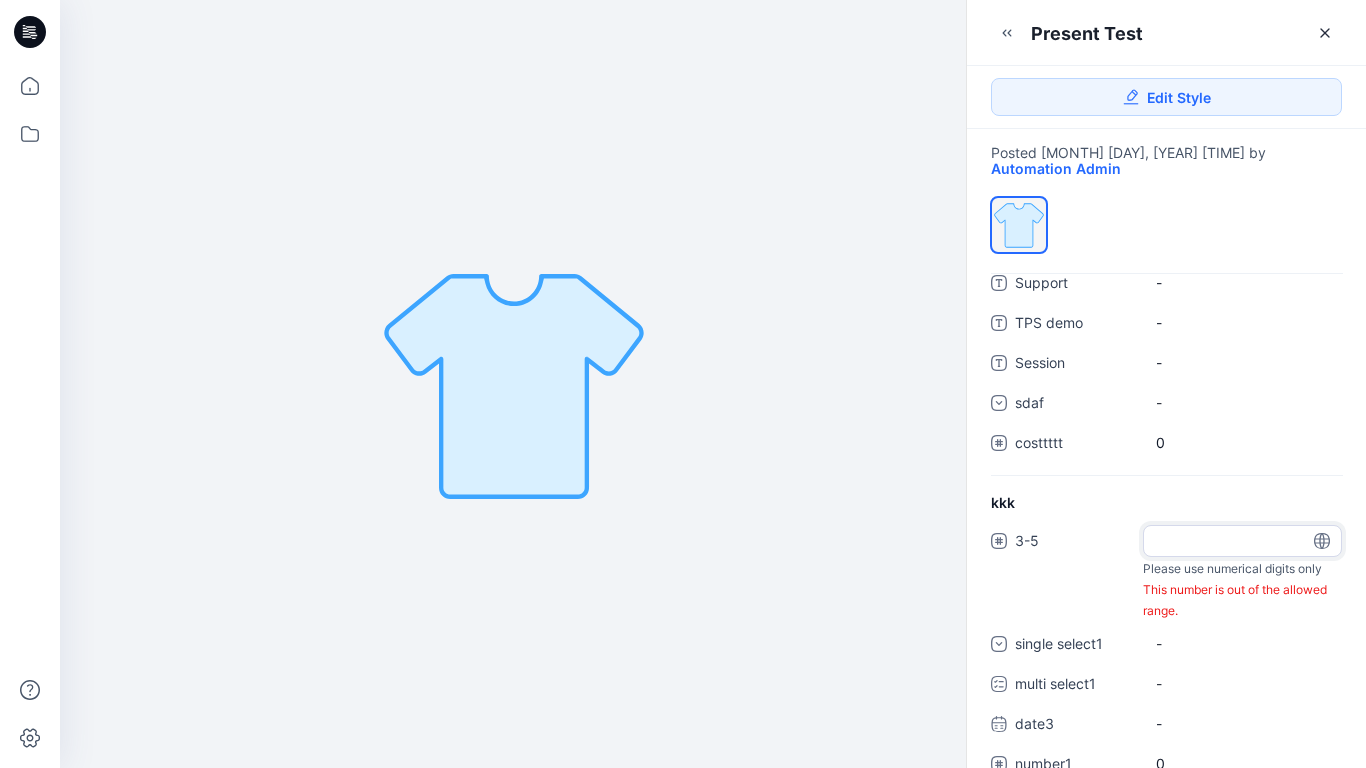 scroll, scrollTop: 446, scrollLeft: 0, axis: vertical 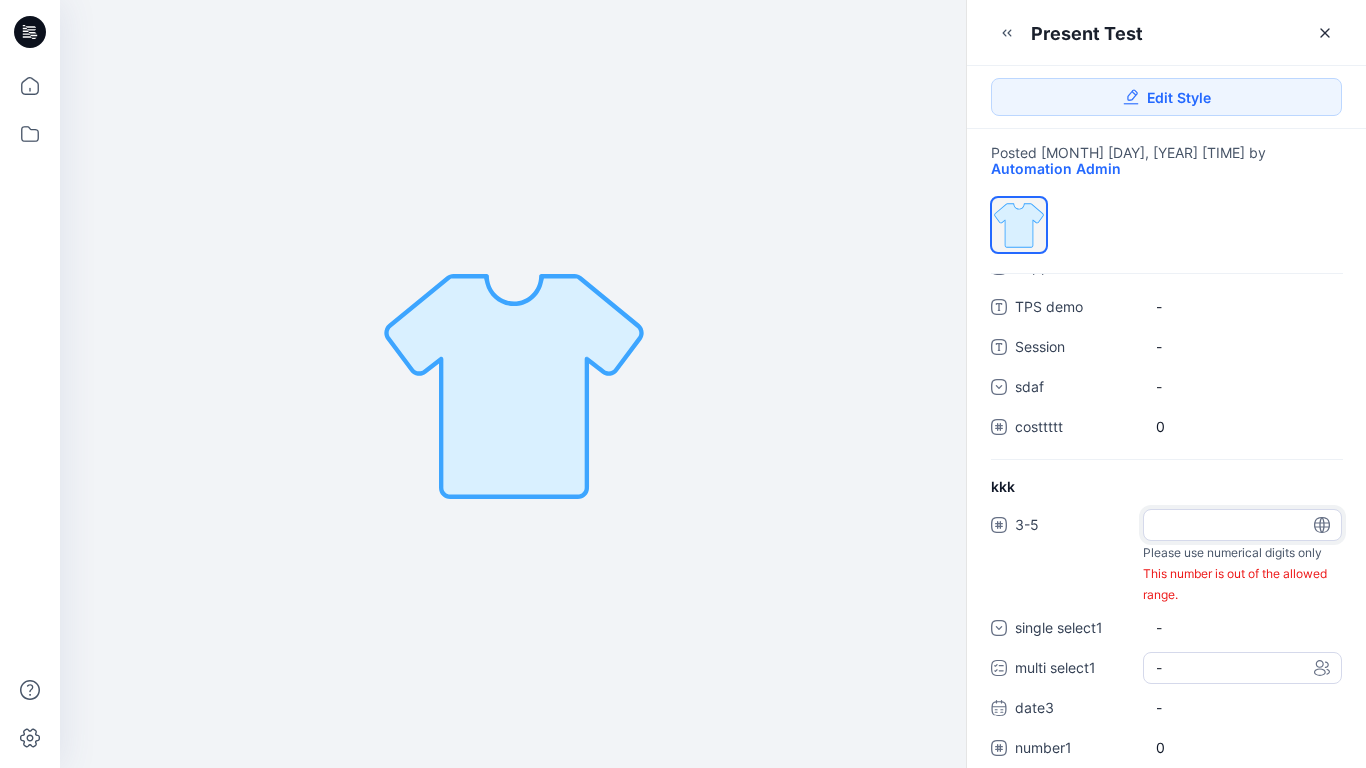 click on "[DATE] * Please use numerical digits only This number is out of the allowed range. single select1 - multi select1 - date3 - number1 0 bc - lkjm -" at bounding box center (1166, 685) 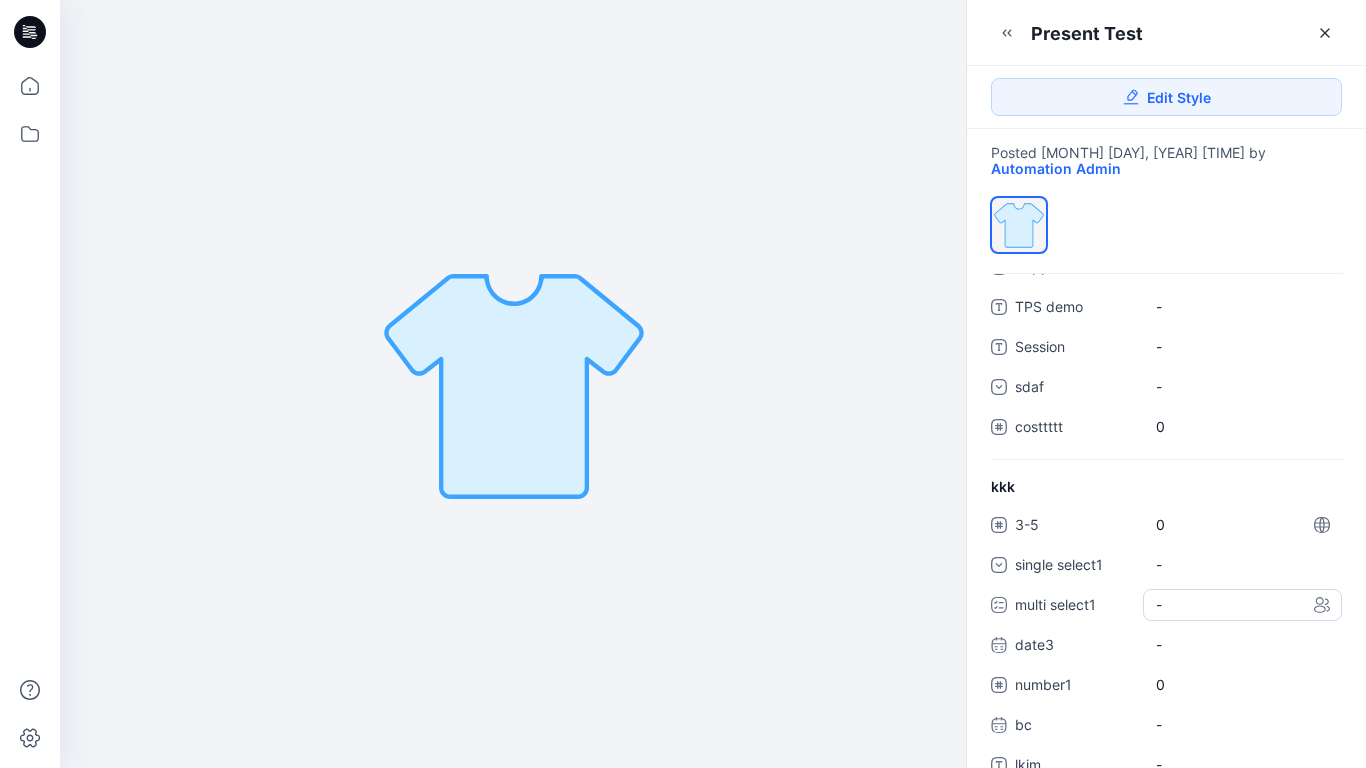 click on "-" at bounding box center (1242, 605) 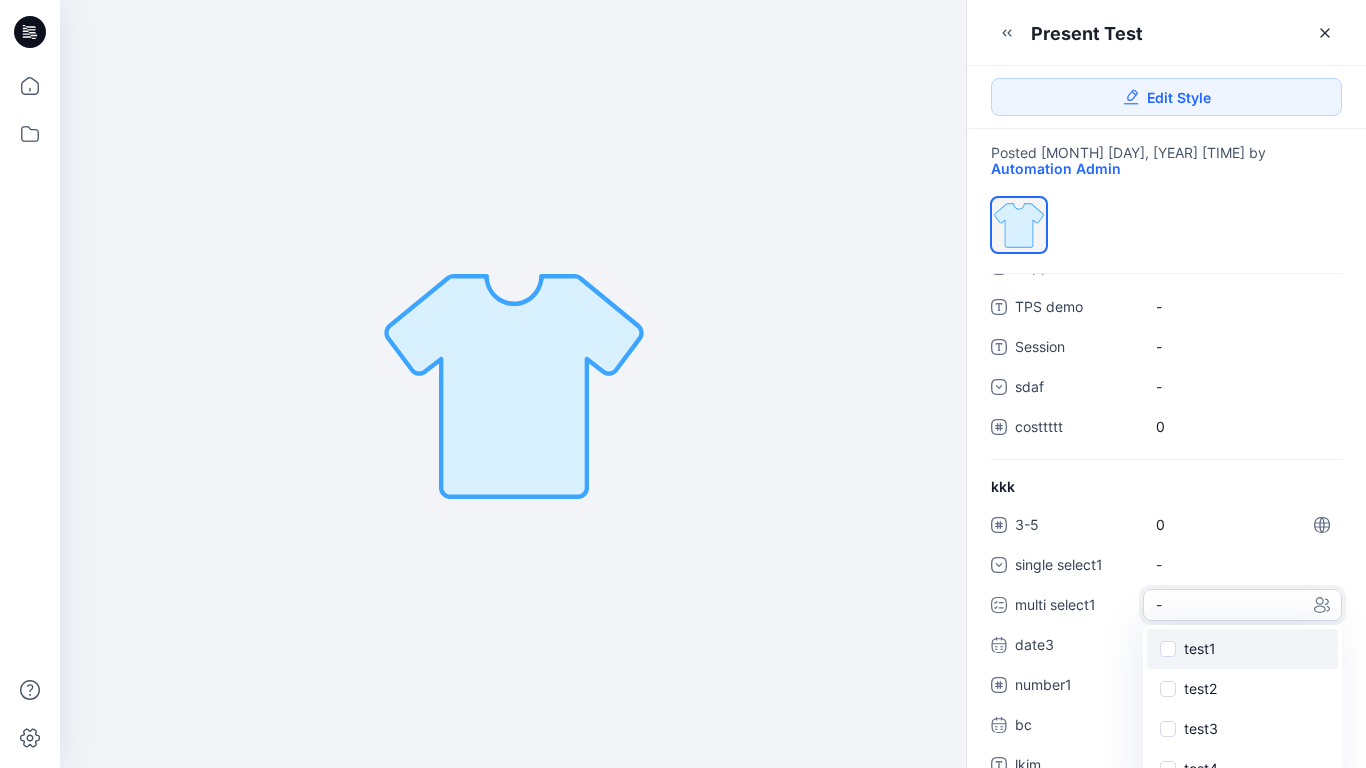 click at bounding box center (1168, 649) 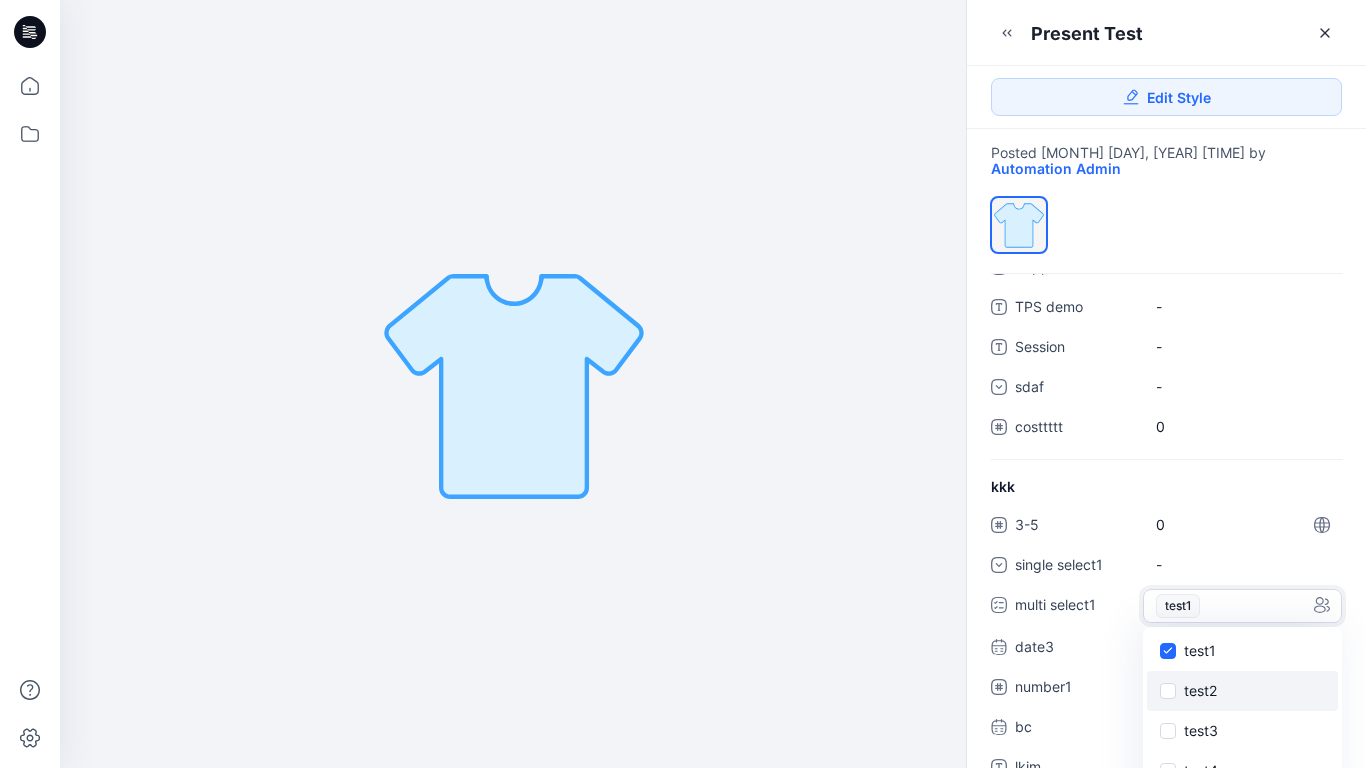 click at bounding box center [1168, 691] 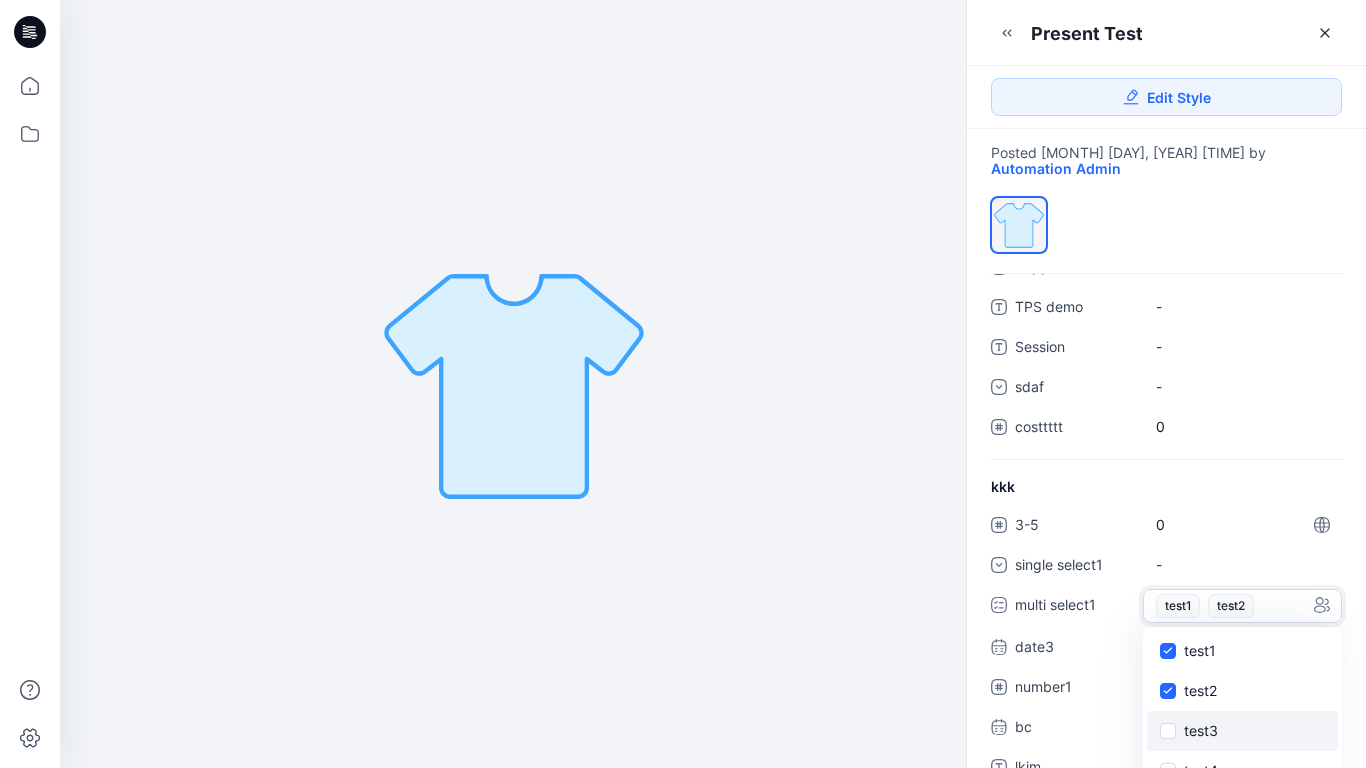click at bounding box center [1168, 731] 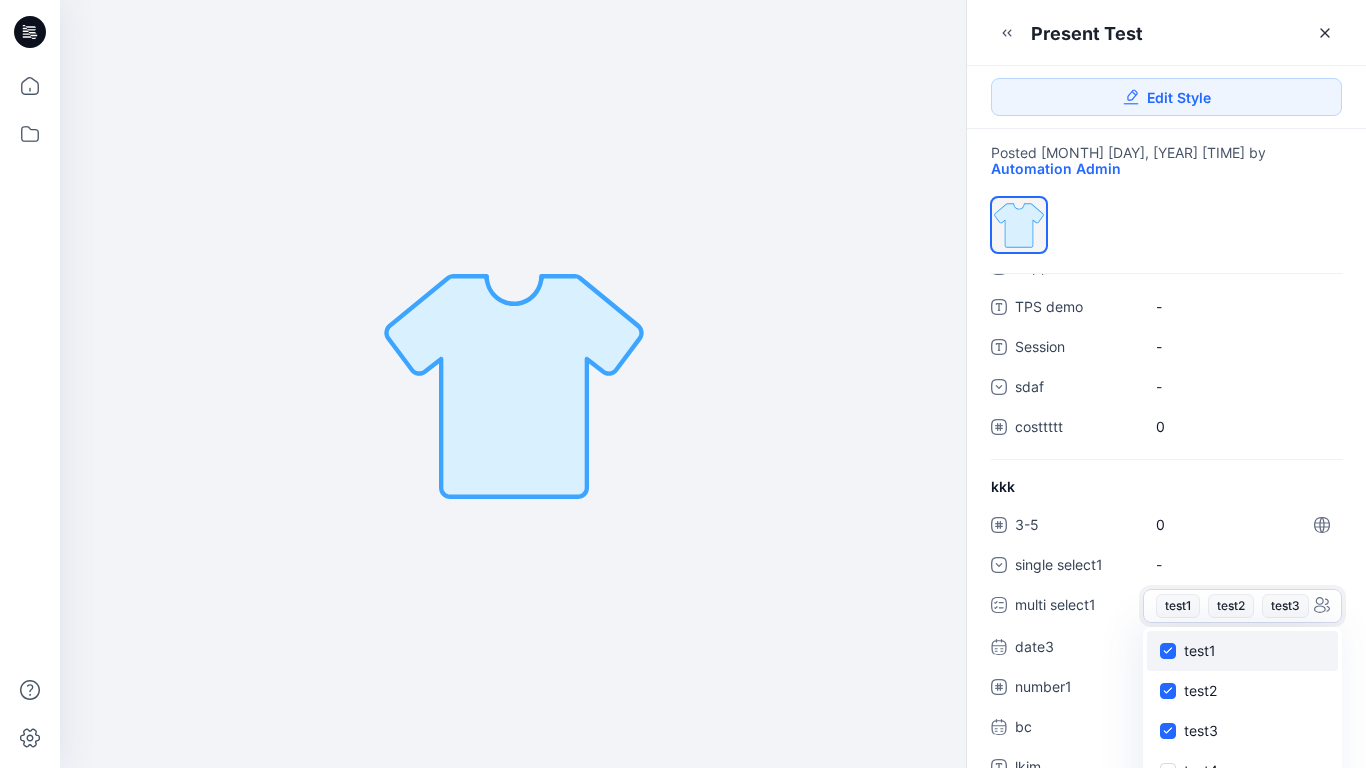 click 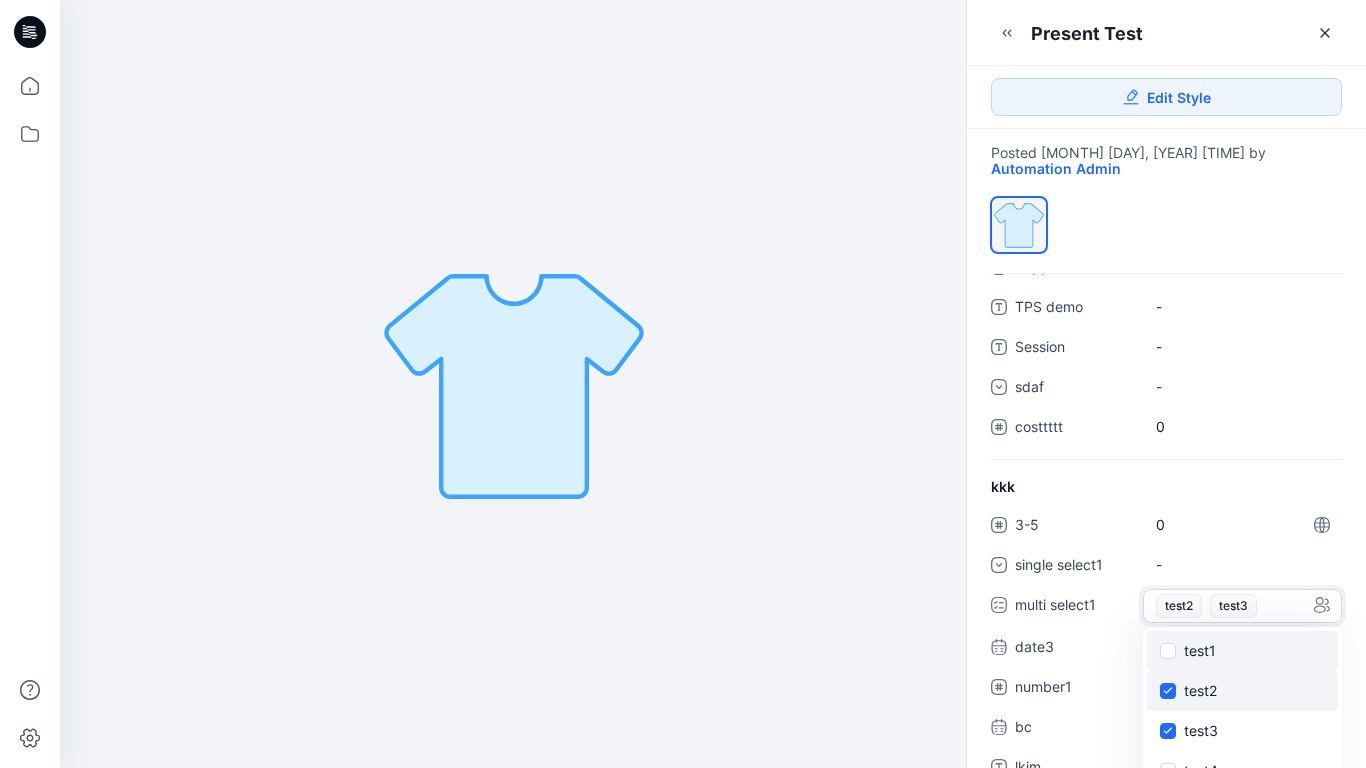 click at bounding box center [1168, 691] 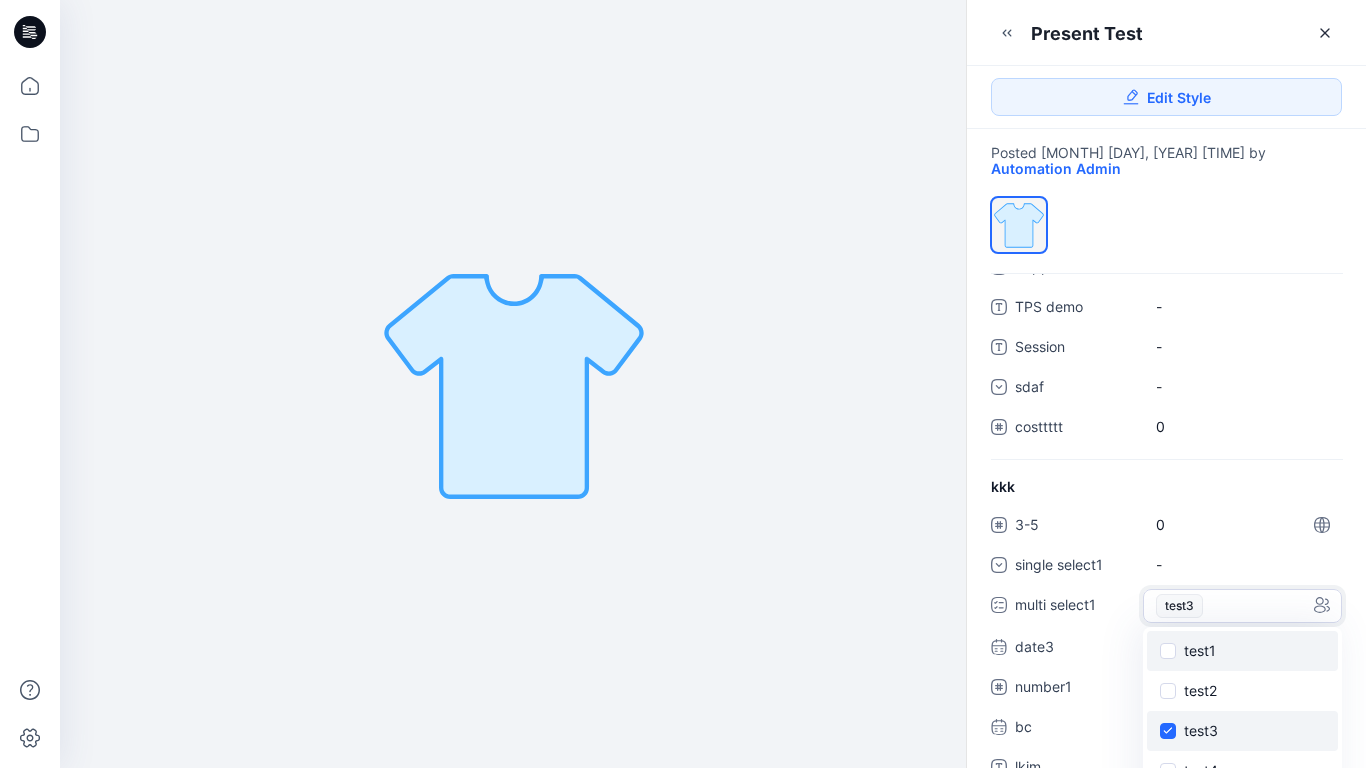 click at bounding box center [1168, 731] 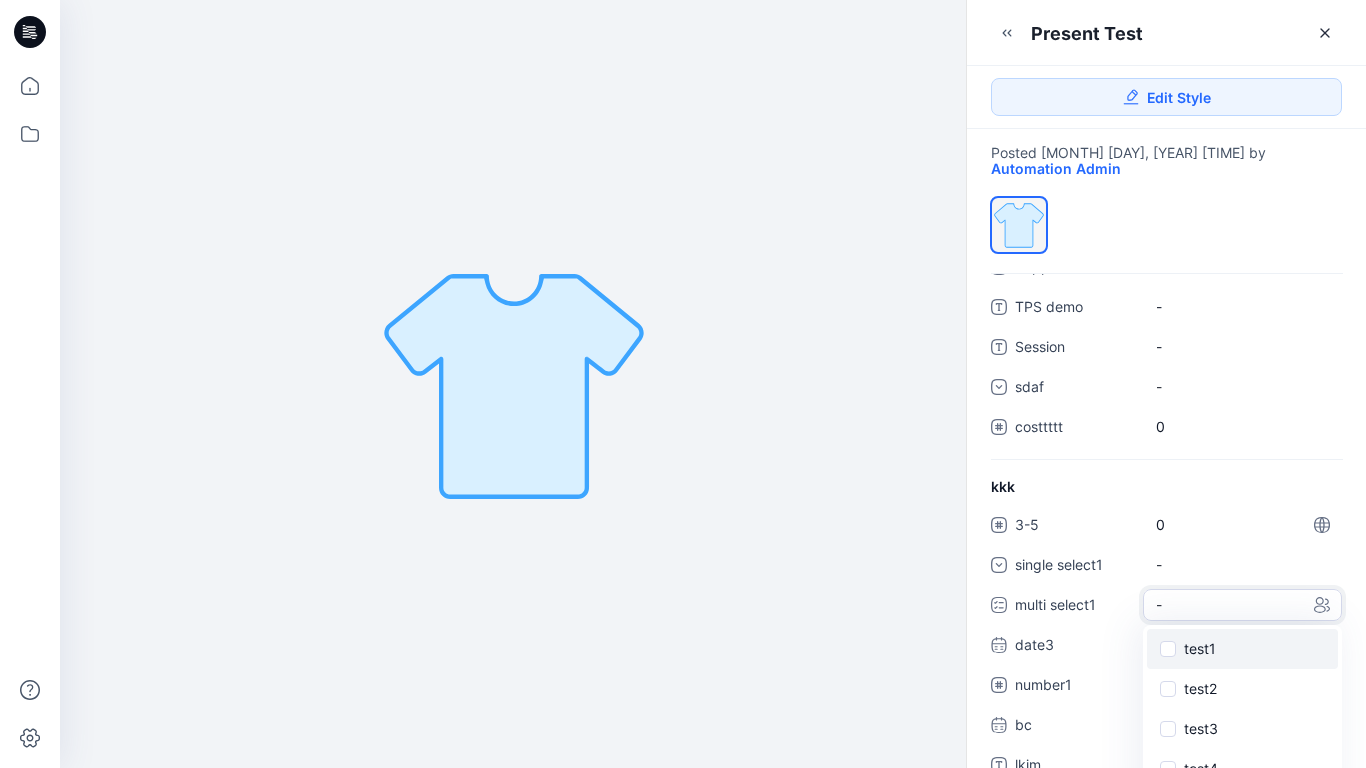 click on "kkk [DATE] [NUMBER] [NUMBER] single select1 - multi select1 - test1 test2 test3 test4 test5 test6 date3 - number1 0 bc - lkjm -" at bounding box center [1166, 637] 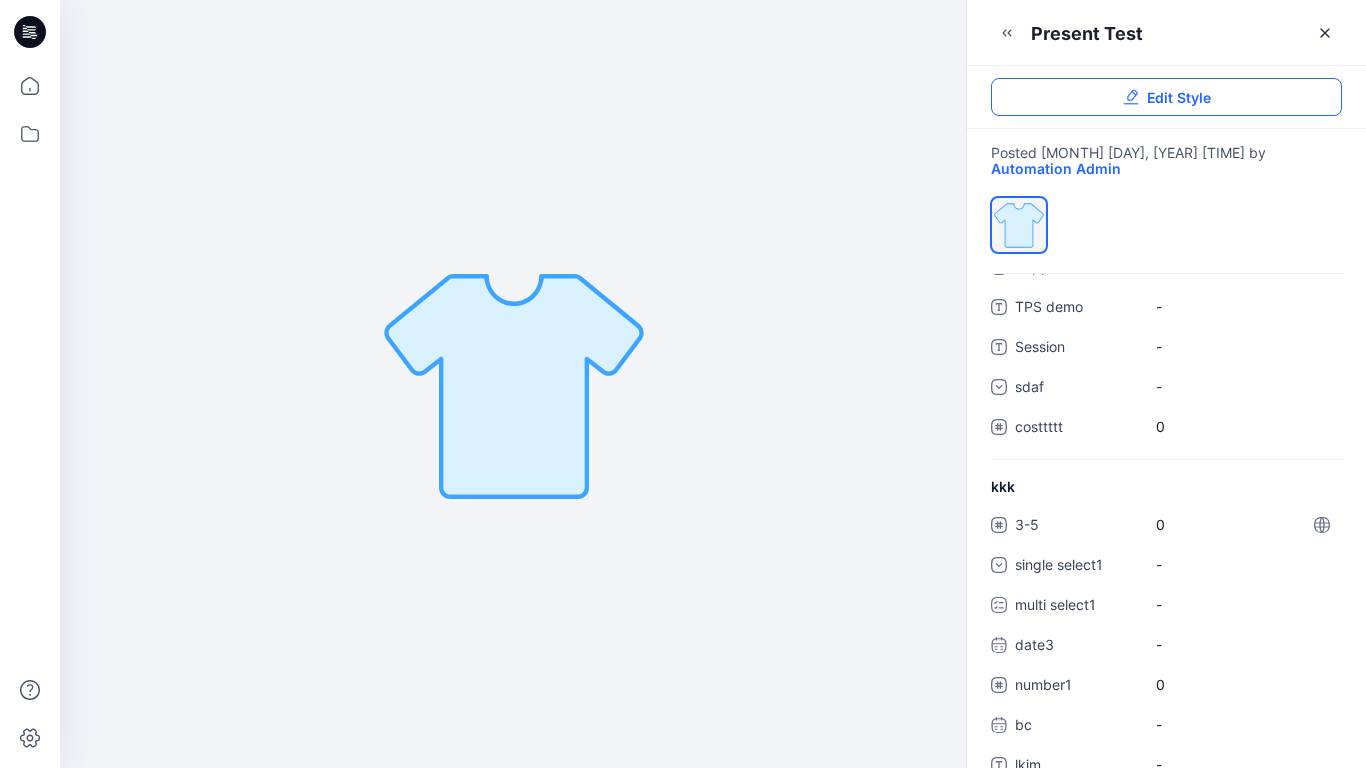 click on "Edit Style" at bounding box center (1179, 97) 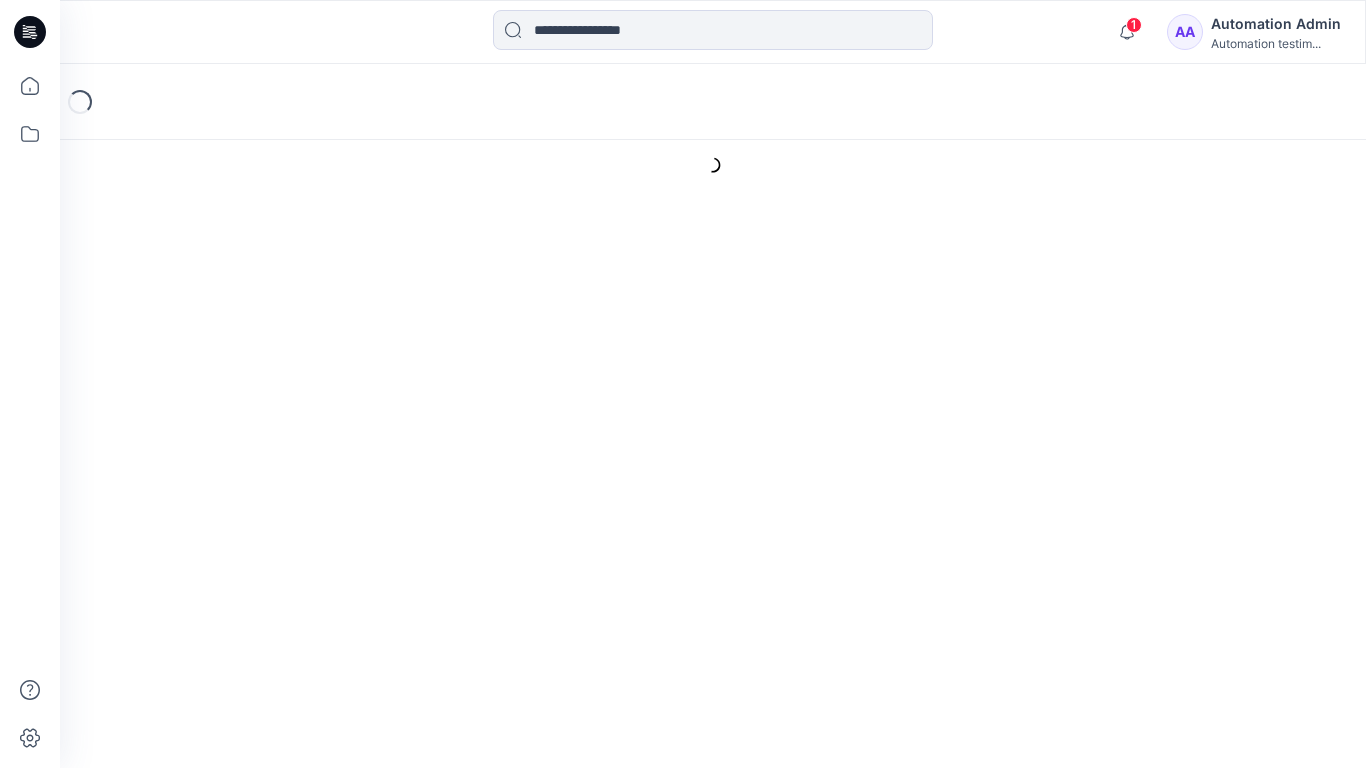 scroll, scrollTop: 0, scrollLeft: 0, axis: both 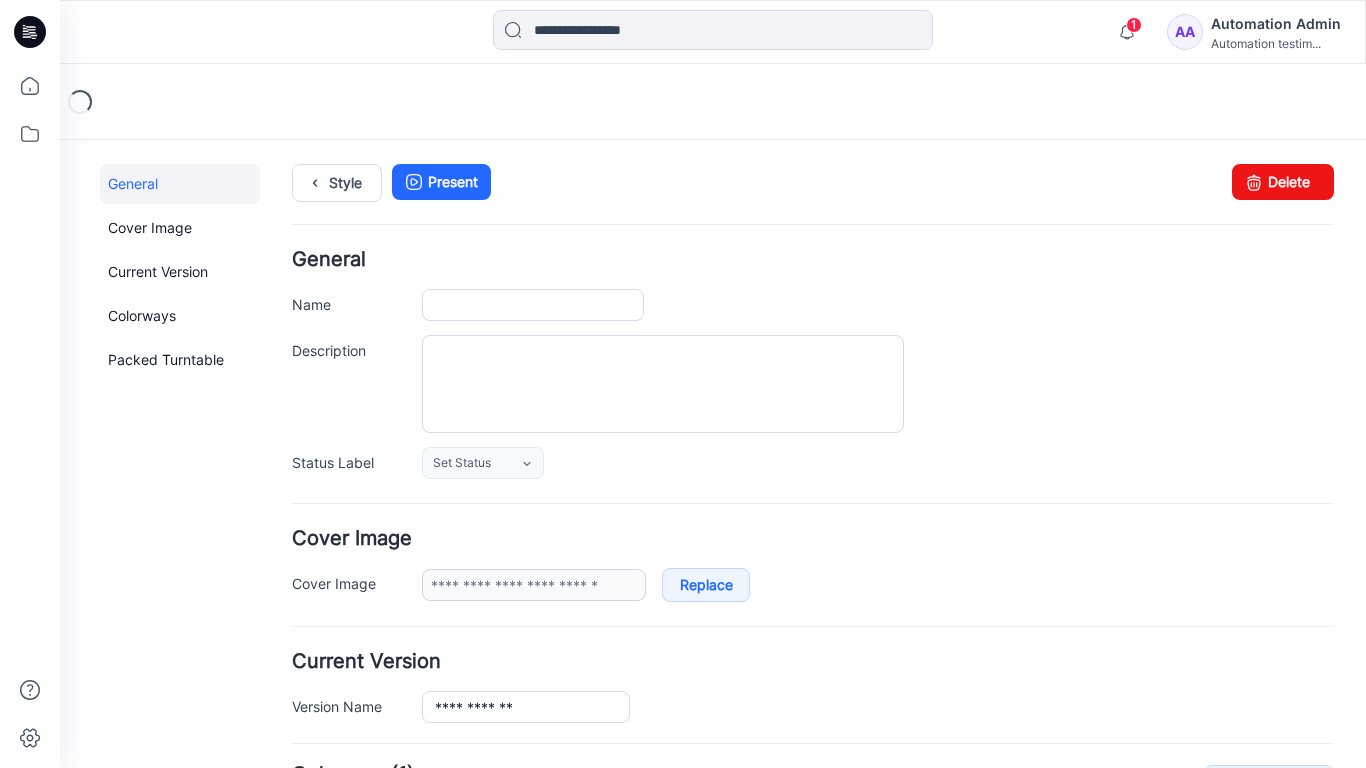 type on "**********" 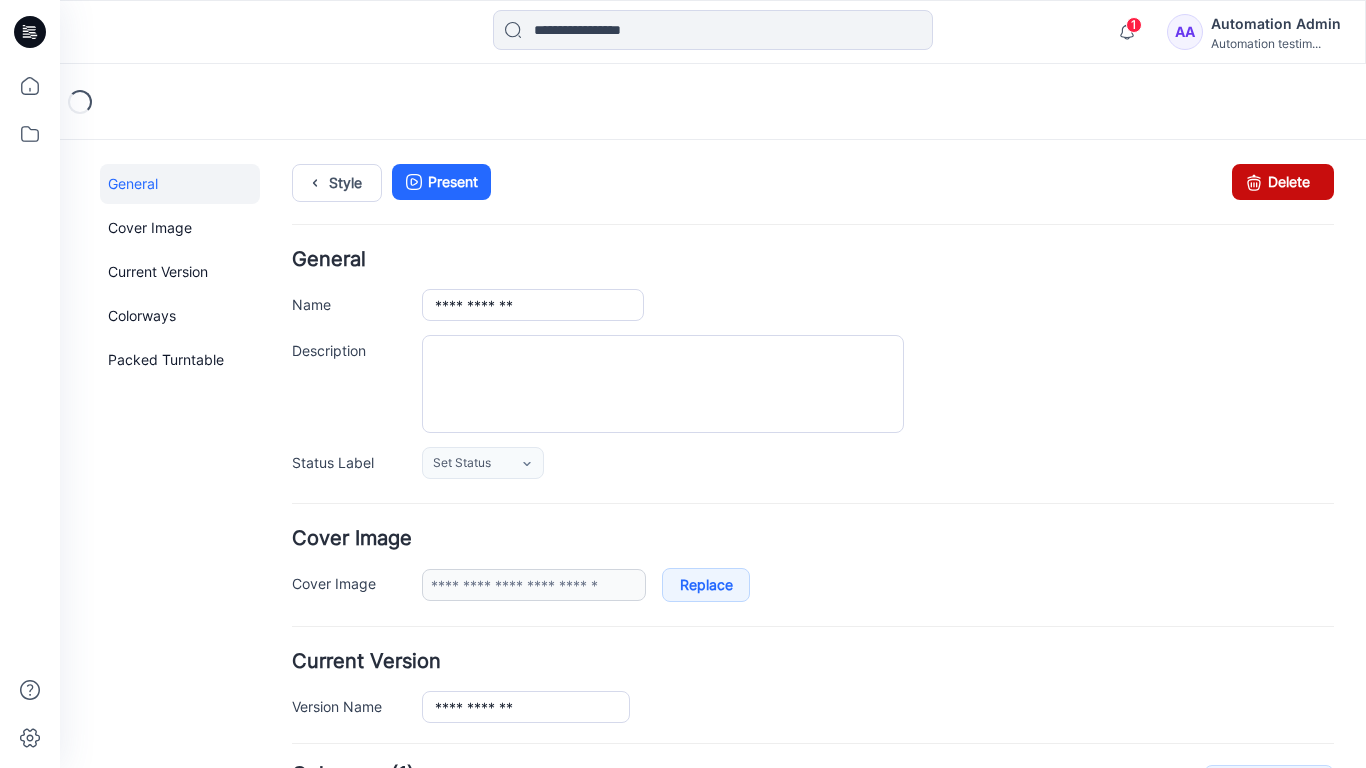 click at bounding box center (1254, 182) 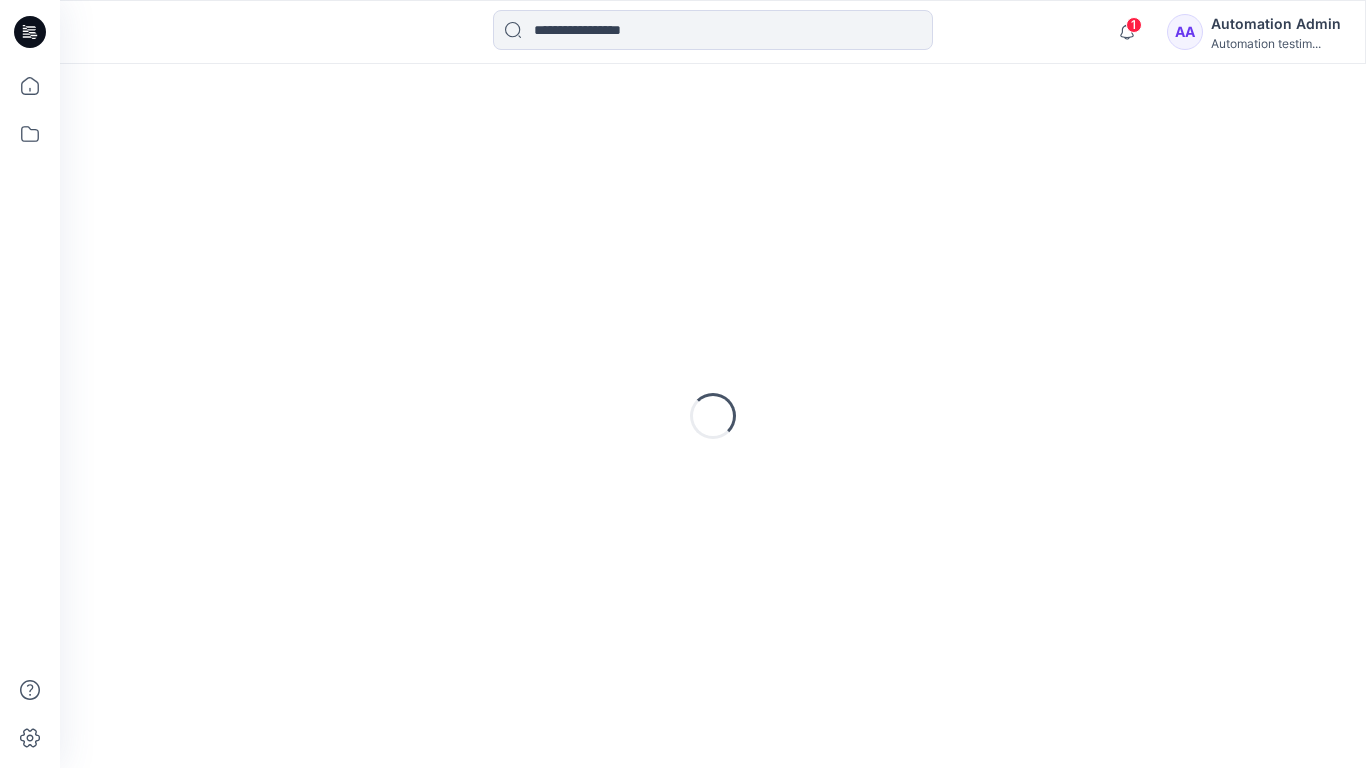 scroll, scrollTop: 0, scrollLeft: 0, axis: both 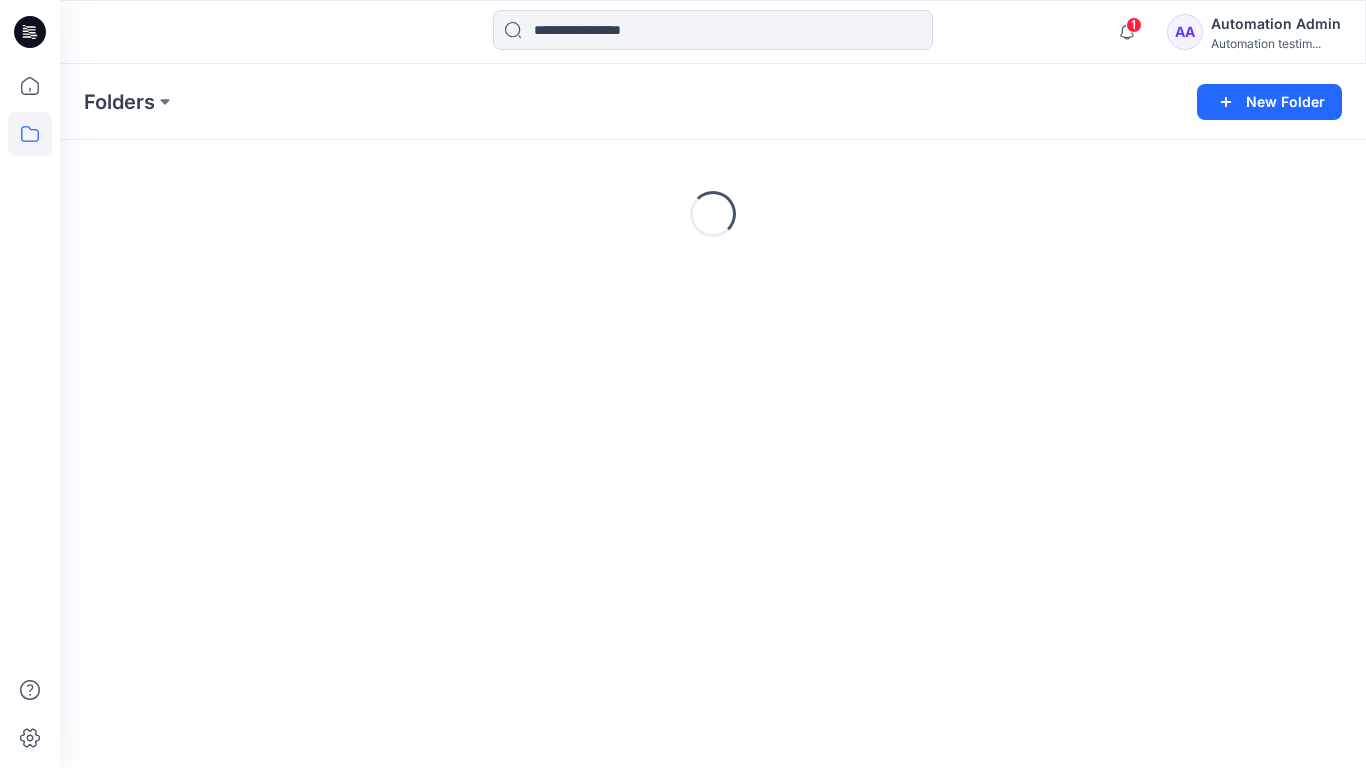 click on "Automation Admin" at bounding box center (1276, 24) 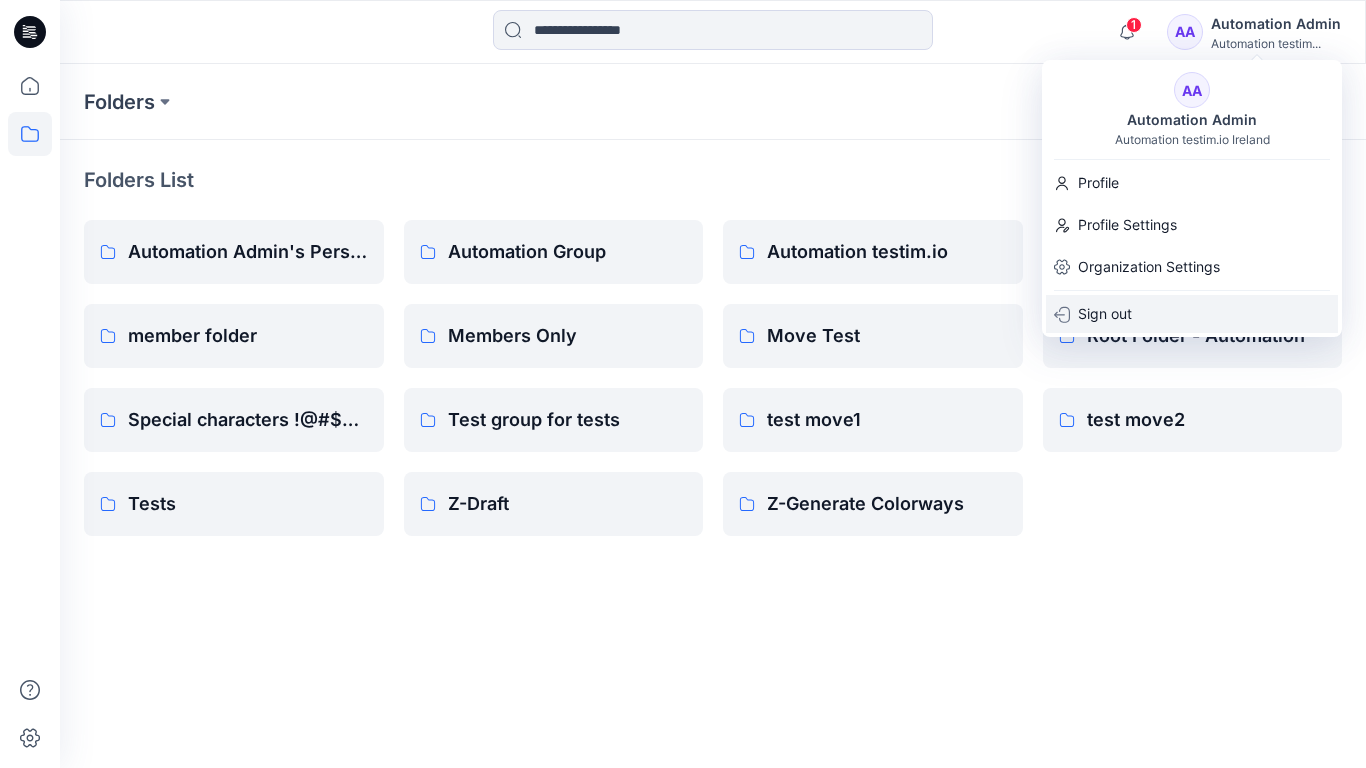 click on "Sign out" at bounding box center (1192, 314) 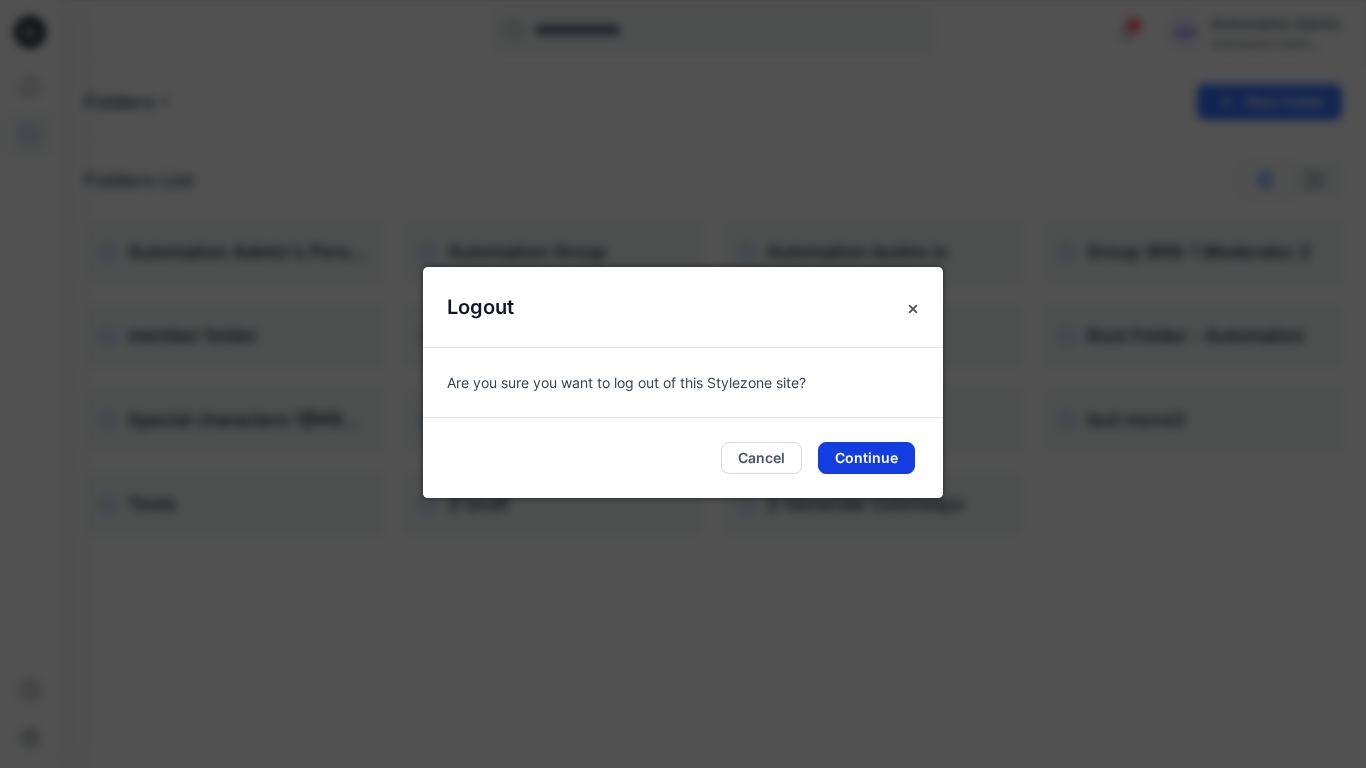 click on "Continue" at bounding box center [866, 458] 